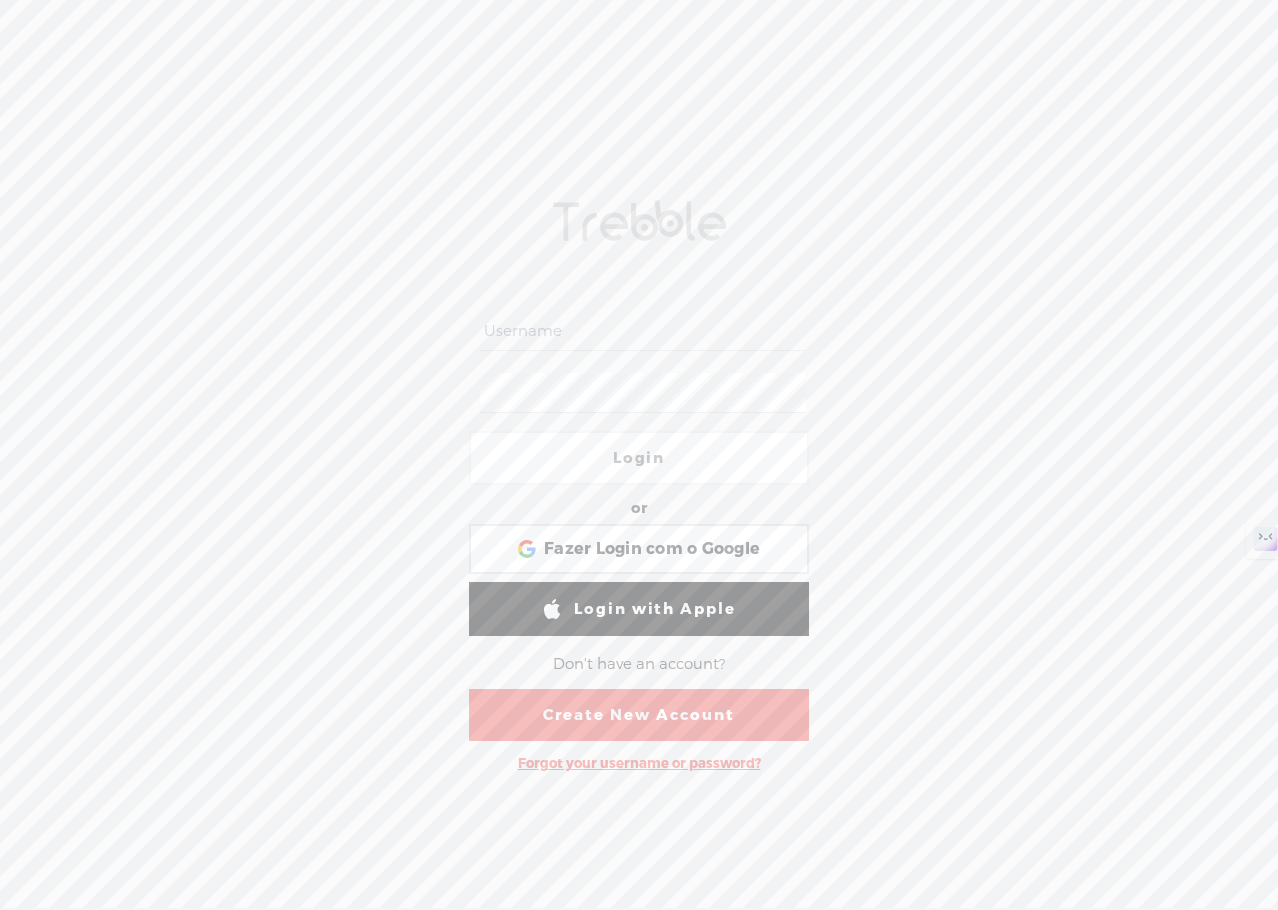 scroll, scrollTop: 0, scrollLeft: 0, axis: both 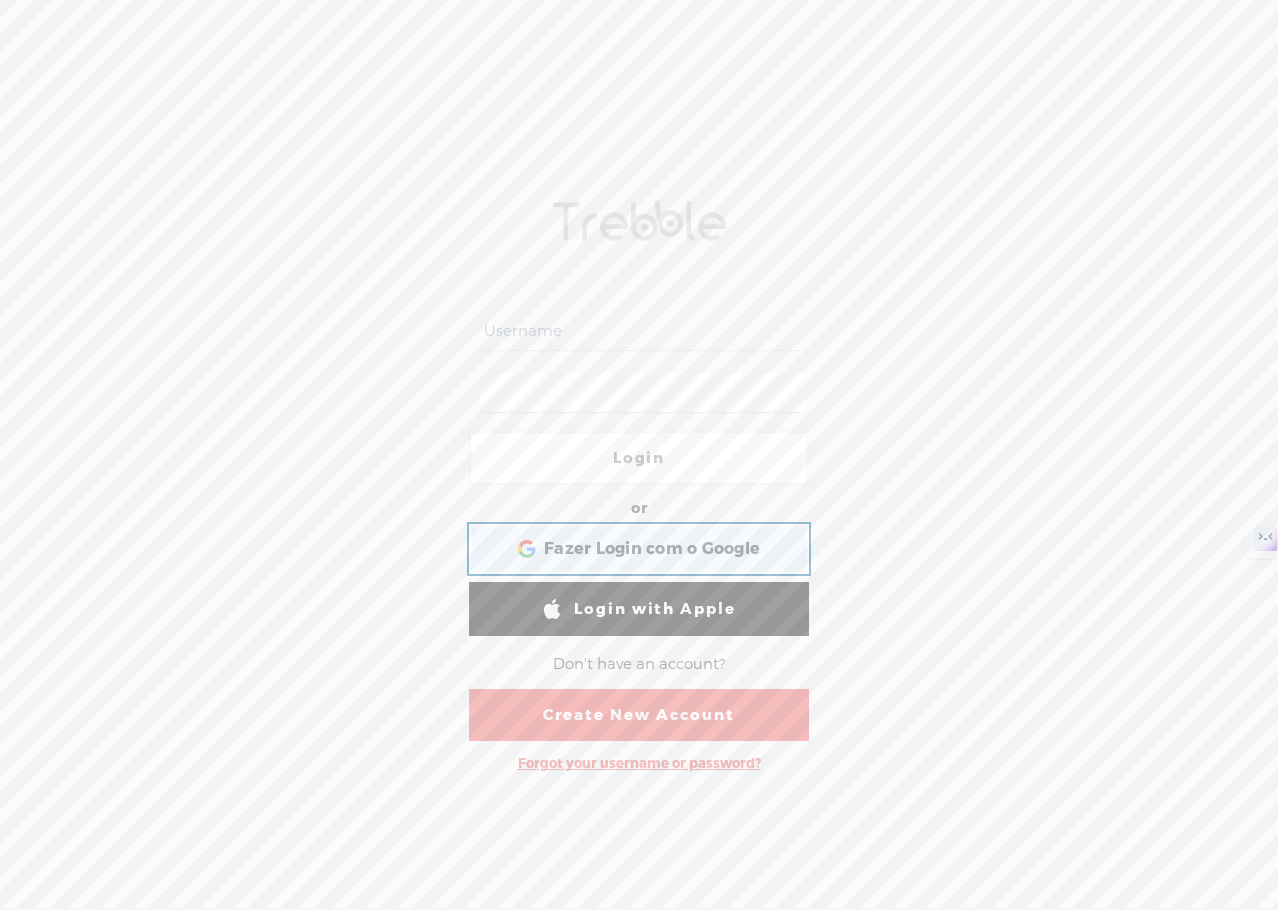 click on "Fazer Login com o Google Fazer Login com o Google. Abre em uma nova guia" at bounding box center [639, 549] 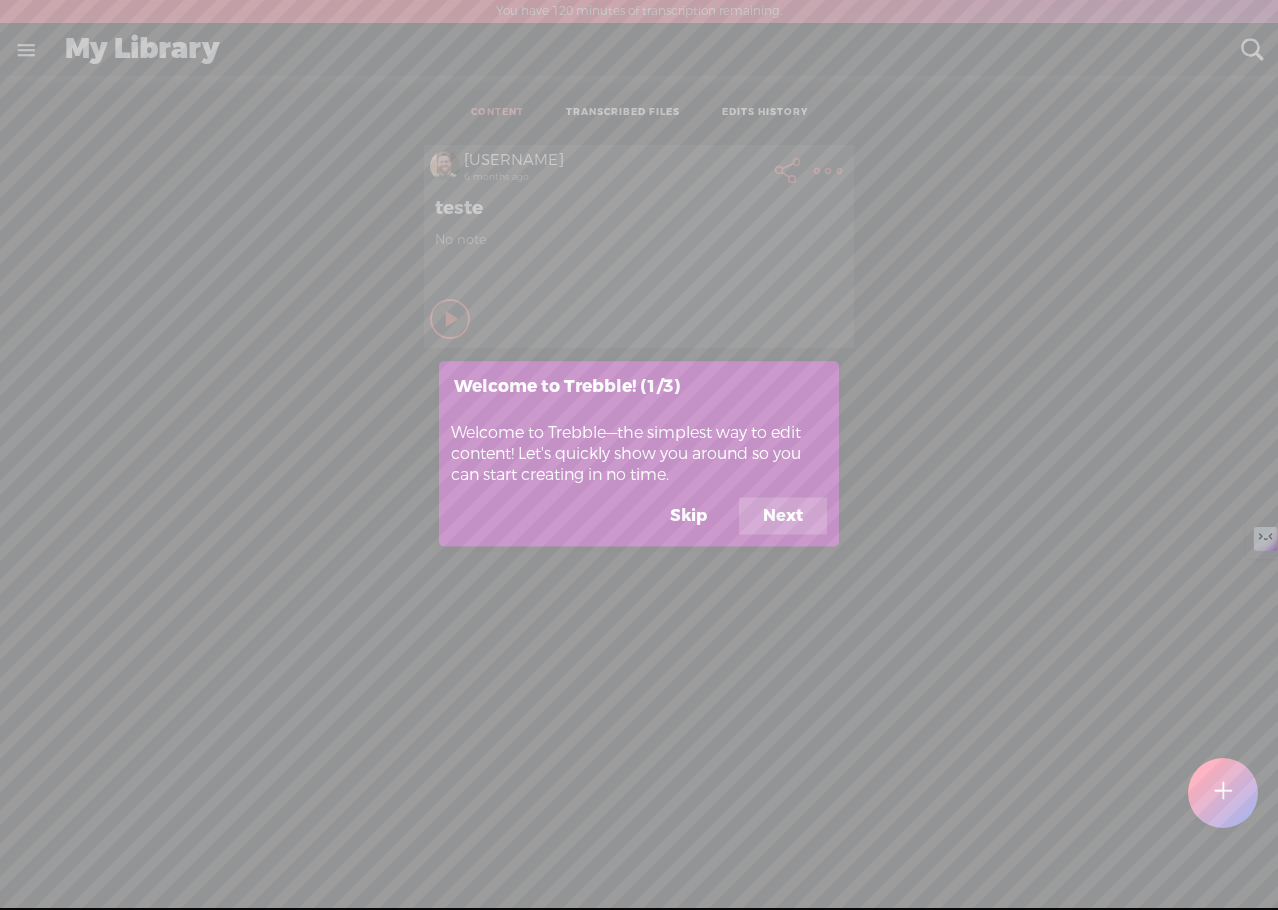 click on "Next" at bounding box center [783, 516] 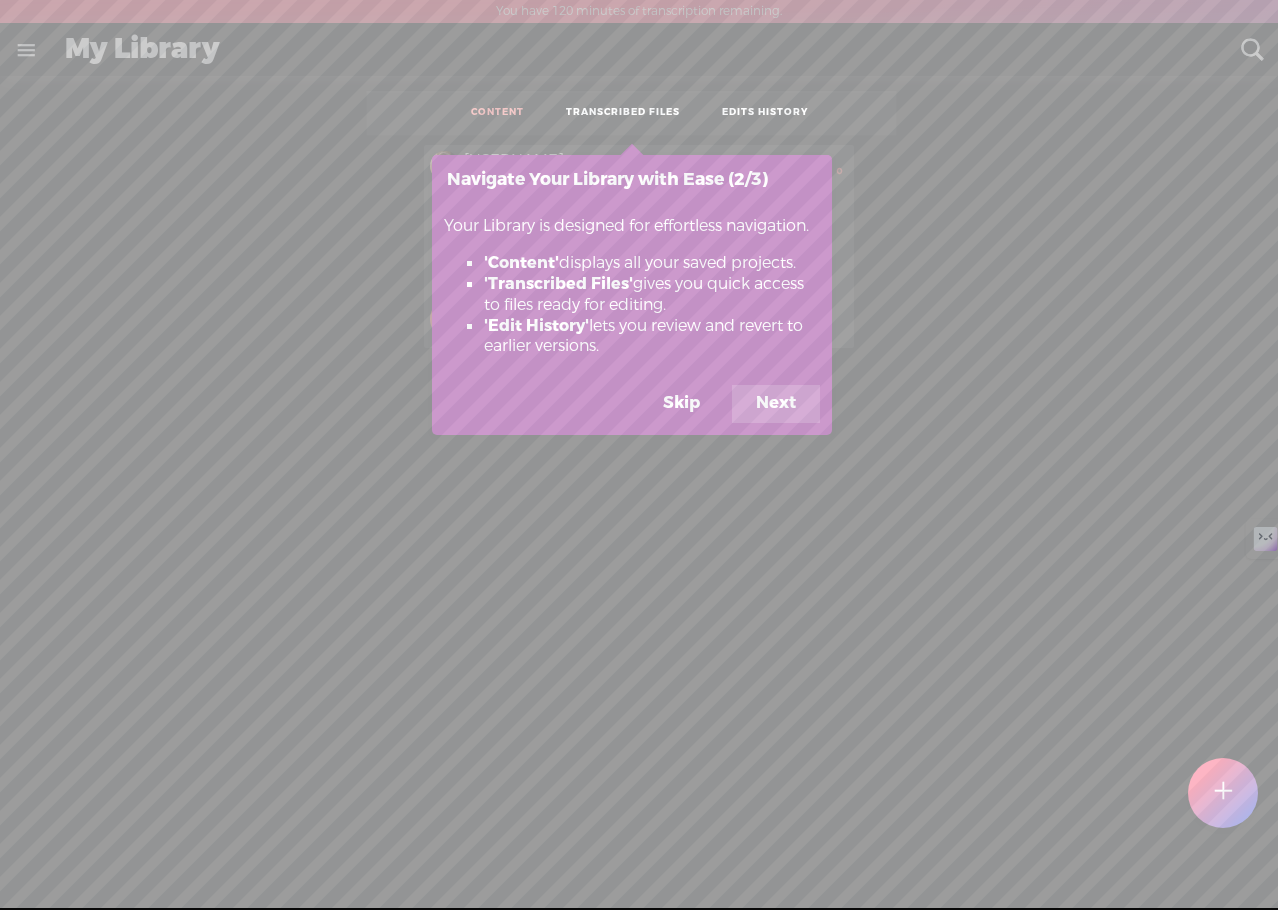 click on "Next" at bounding box center [776, 404] 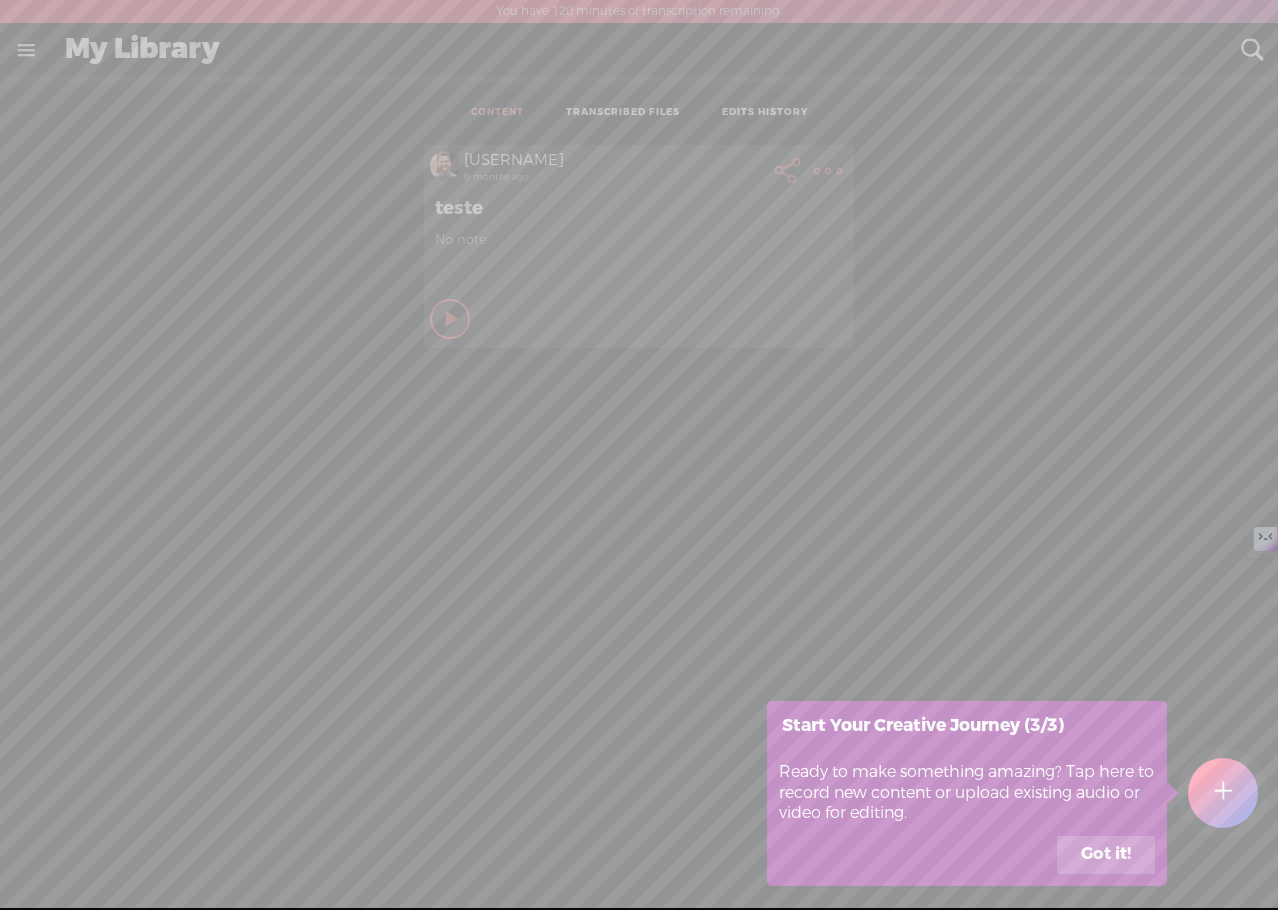 click on "Got it!" at bounding box center (1106, 855) 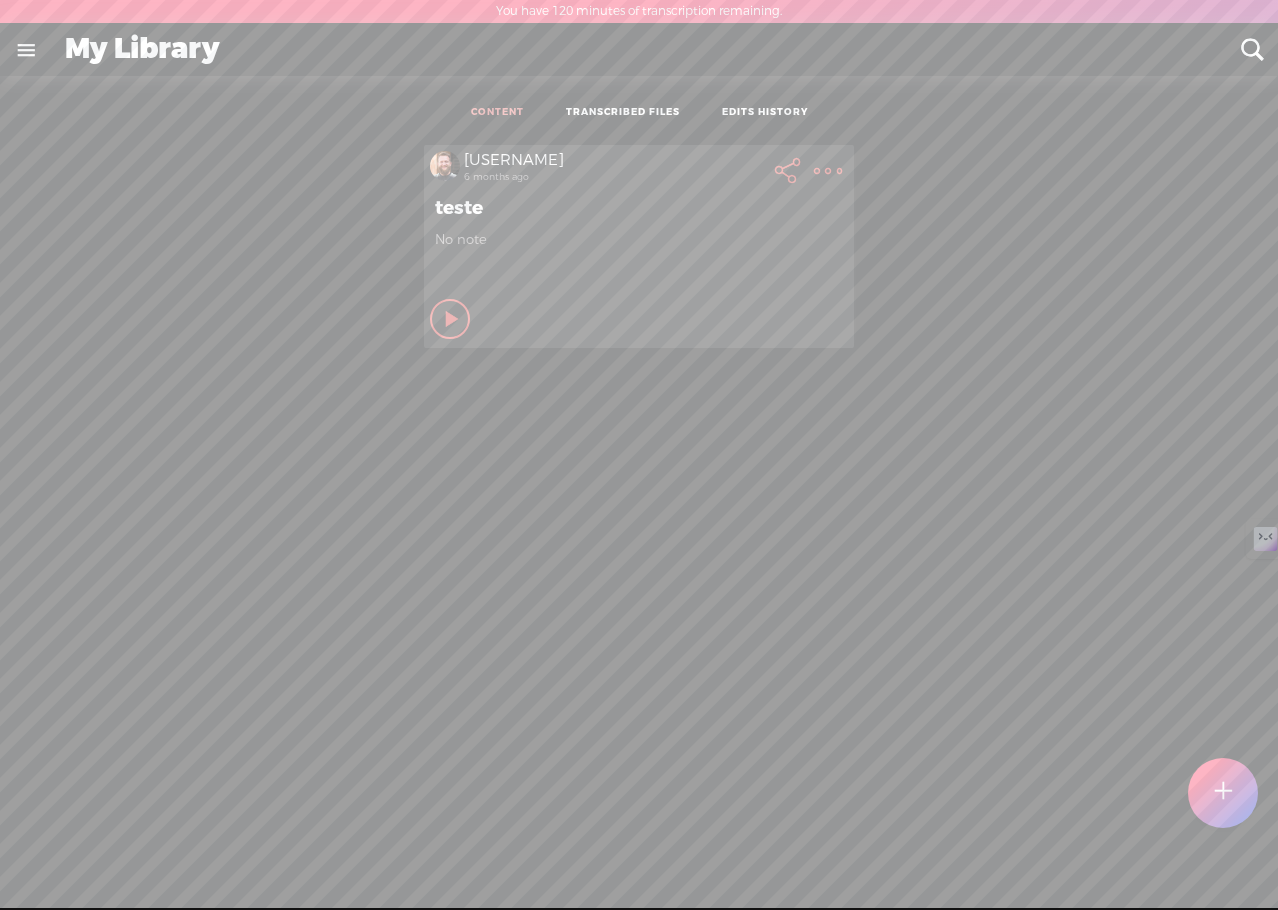 click at bounding box center (453, 319) 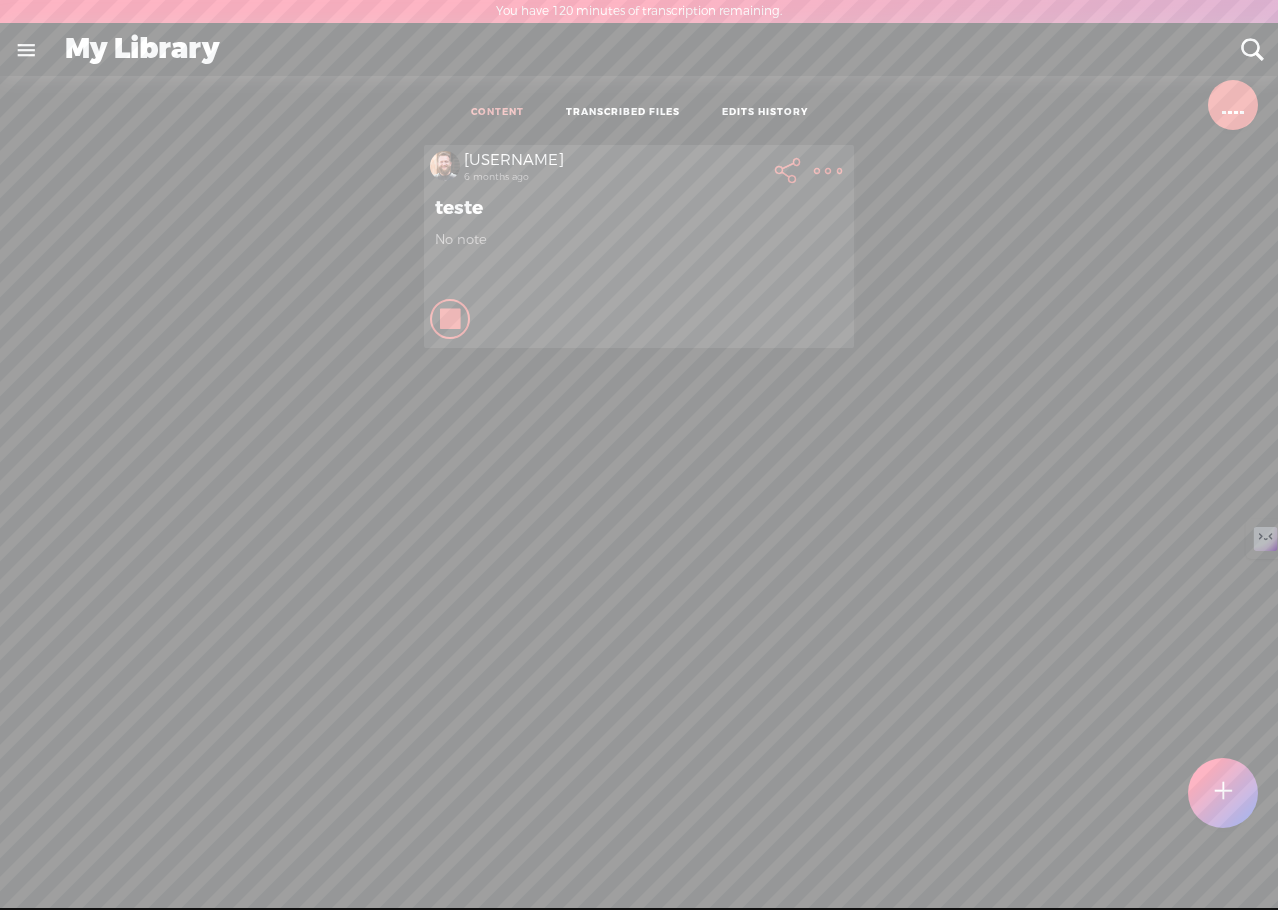 click at bounding box center [1223, 793] 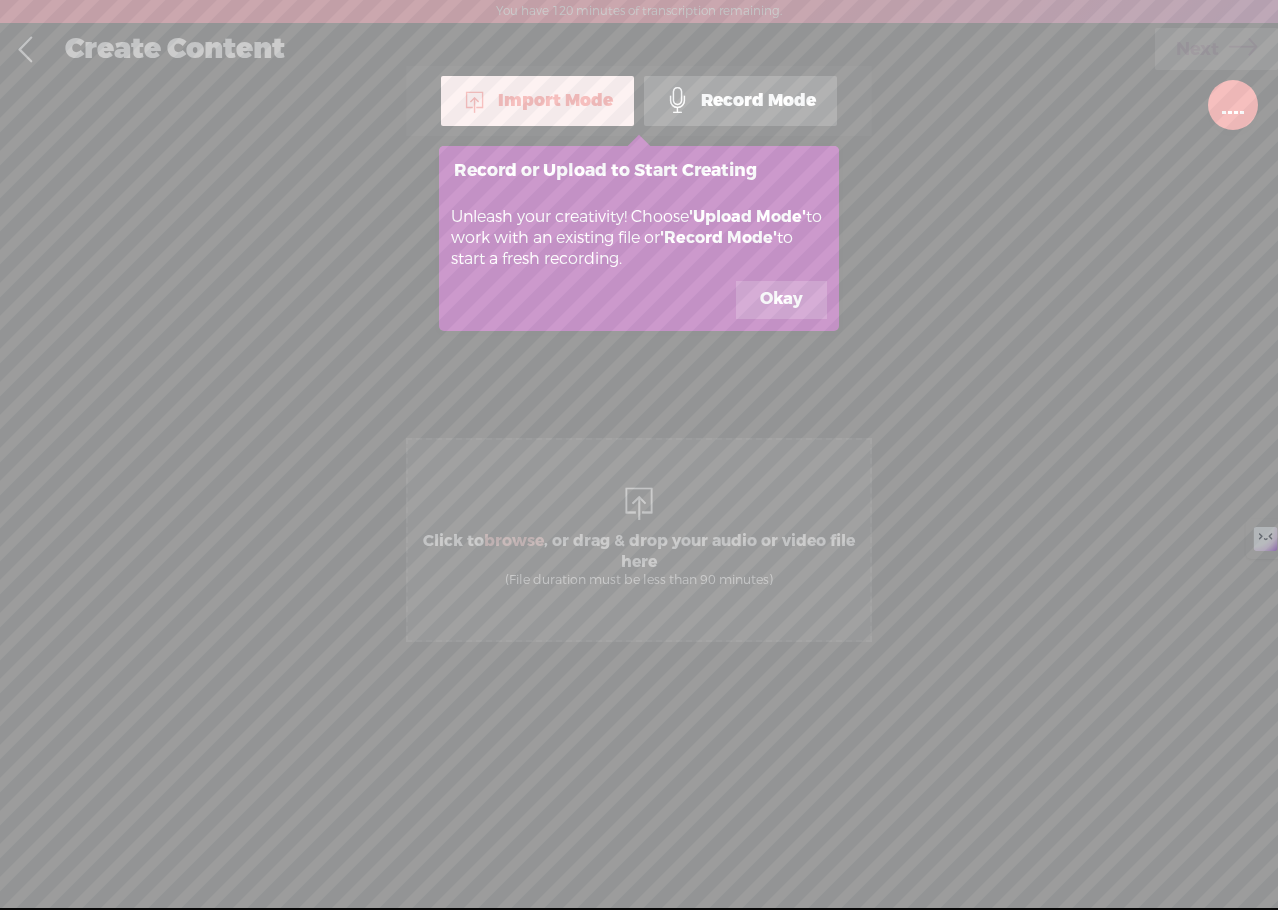 click on "Okay" at bounding box center (781, 300) 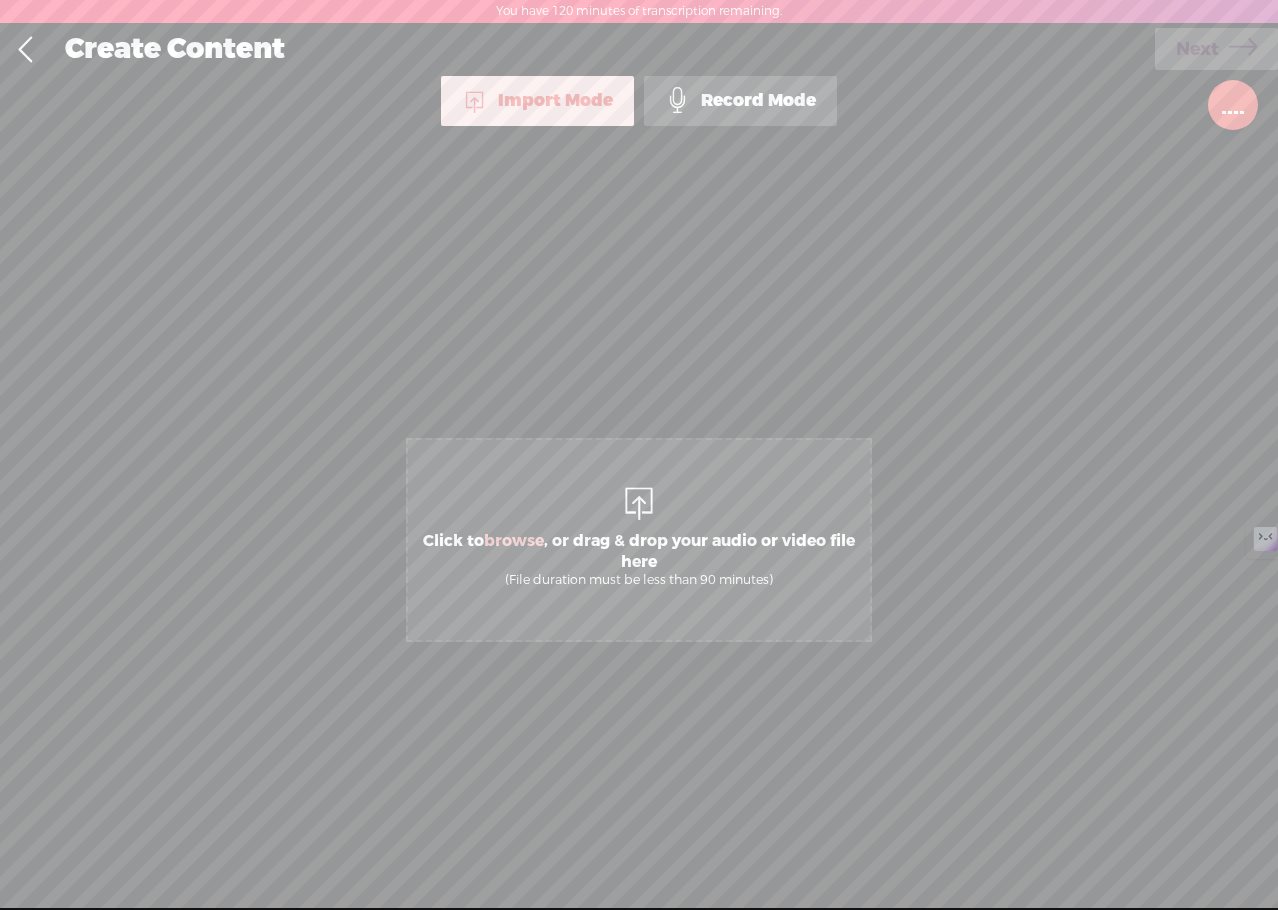 click at bounding box center [1233, 105] 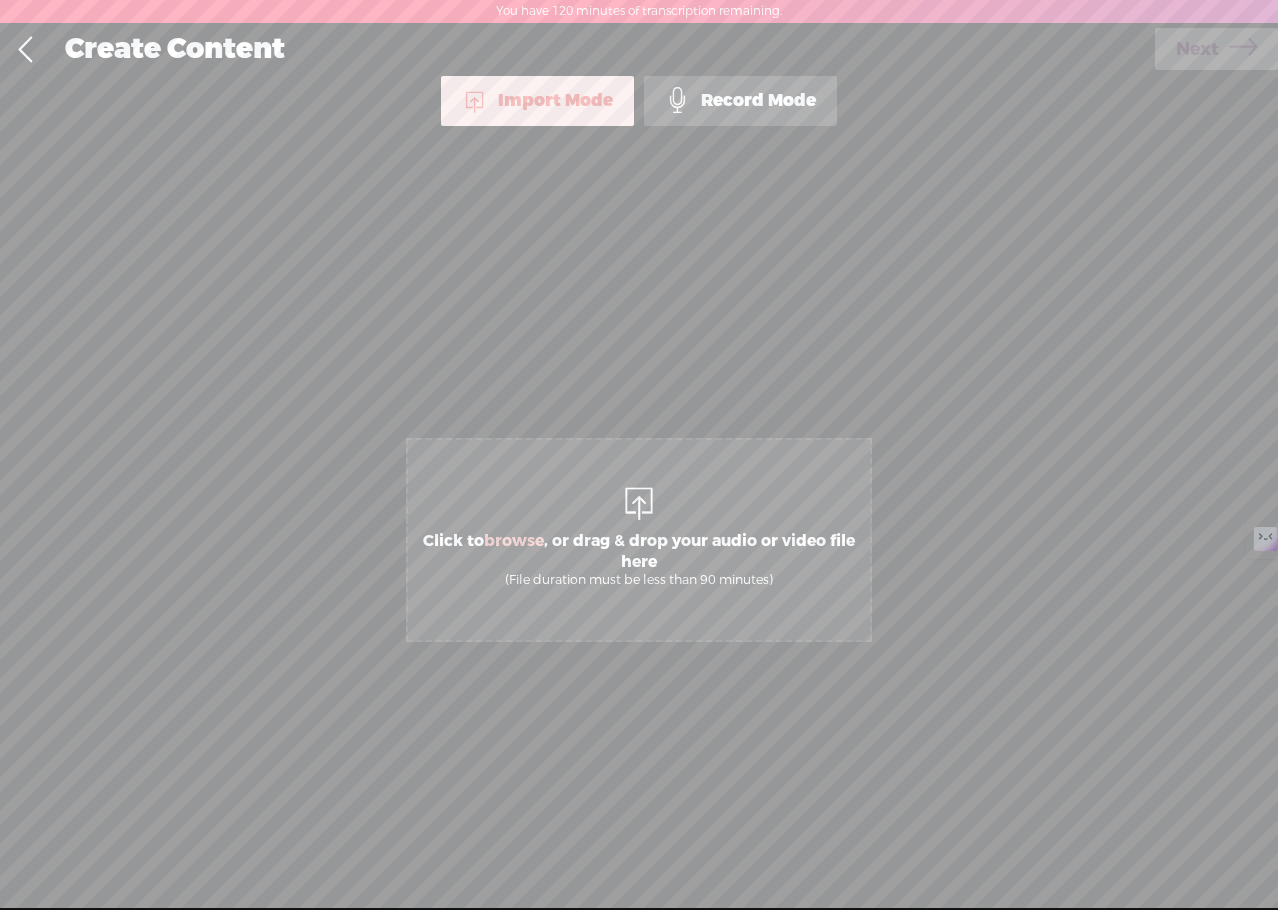 click on "Record Mode" at bounding box center (740, 101) 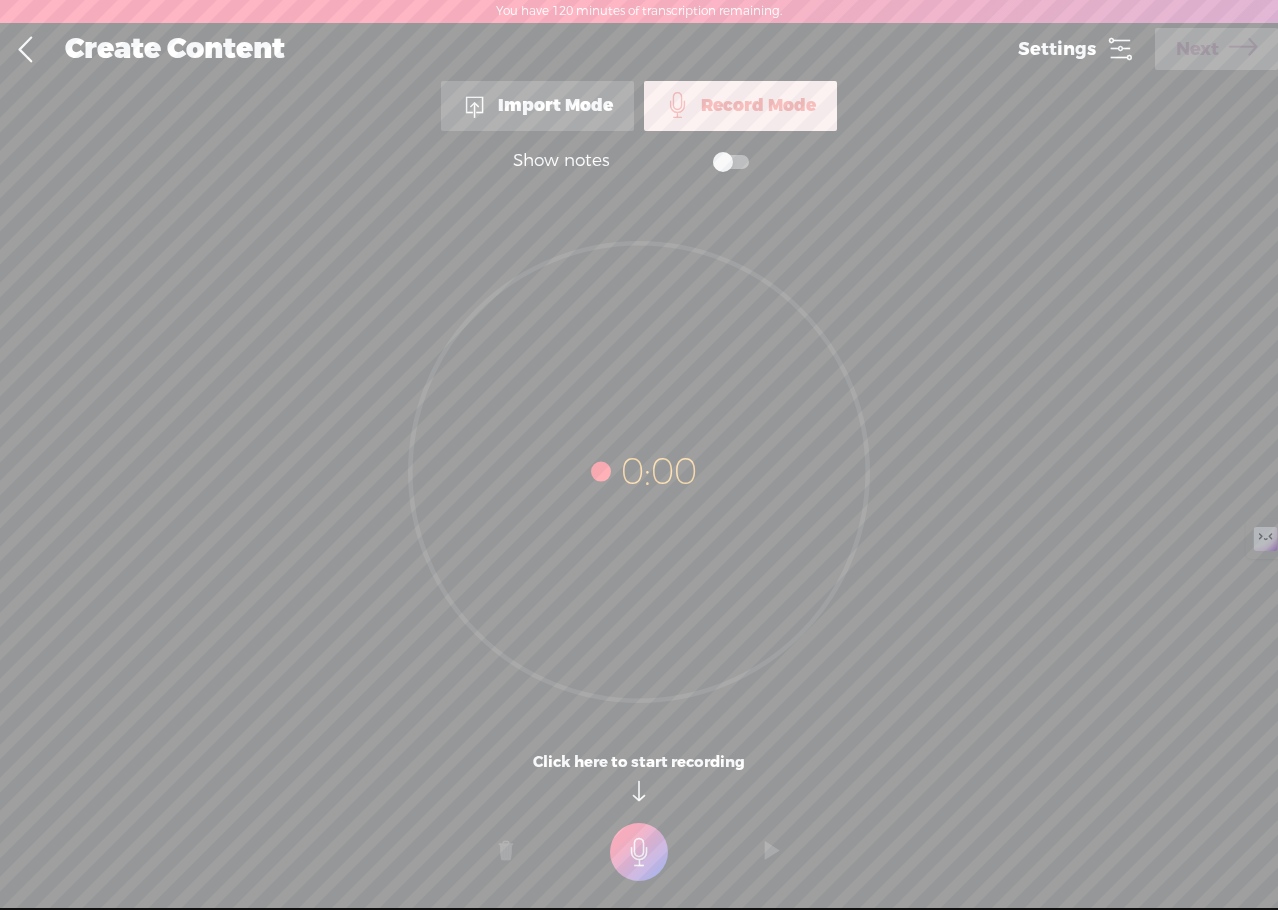 click at bounding box center [711, 161] 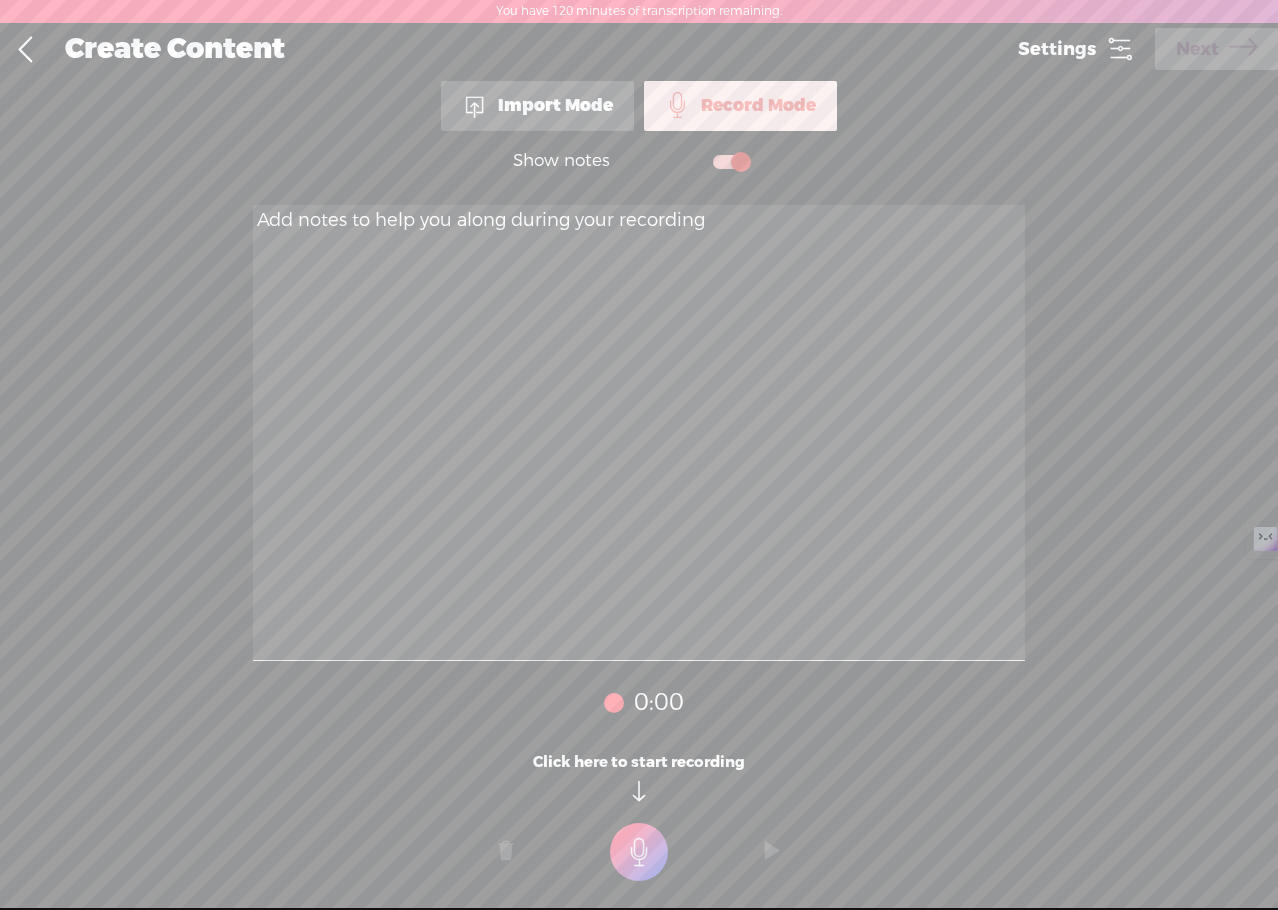 click at bounding box center (731, 162) 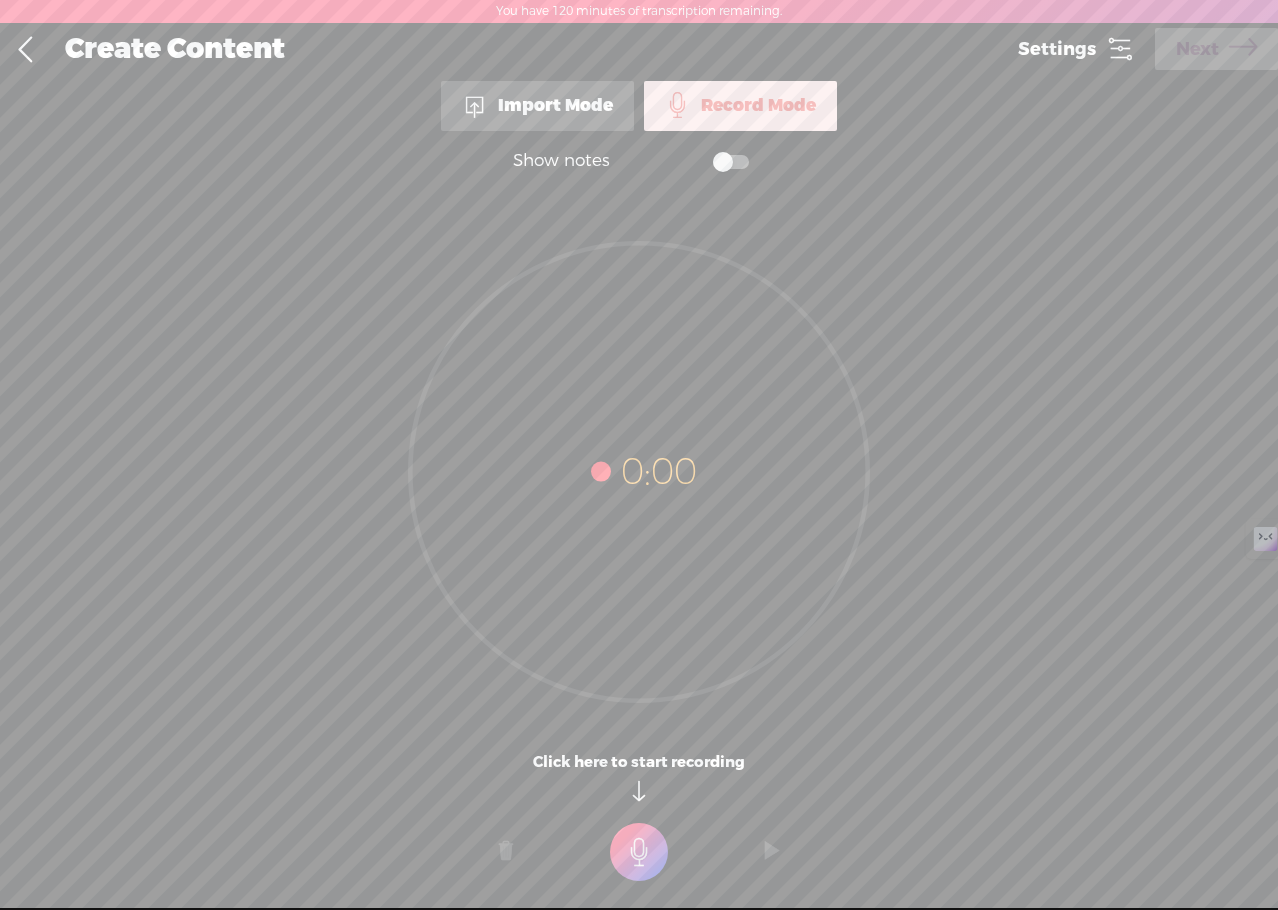 click at bounding box center [1120, 49] 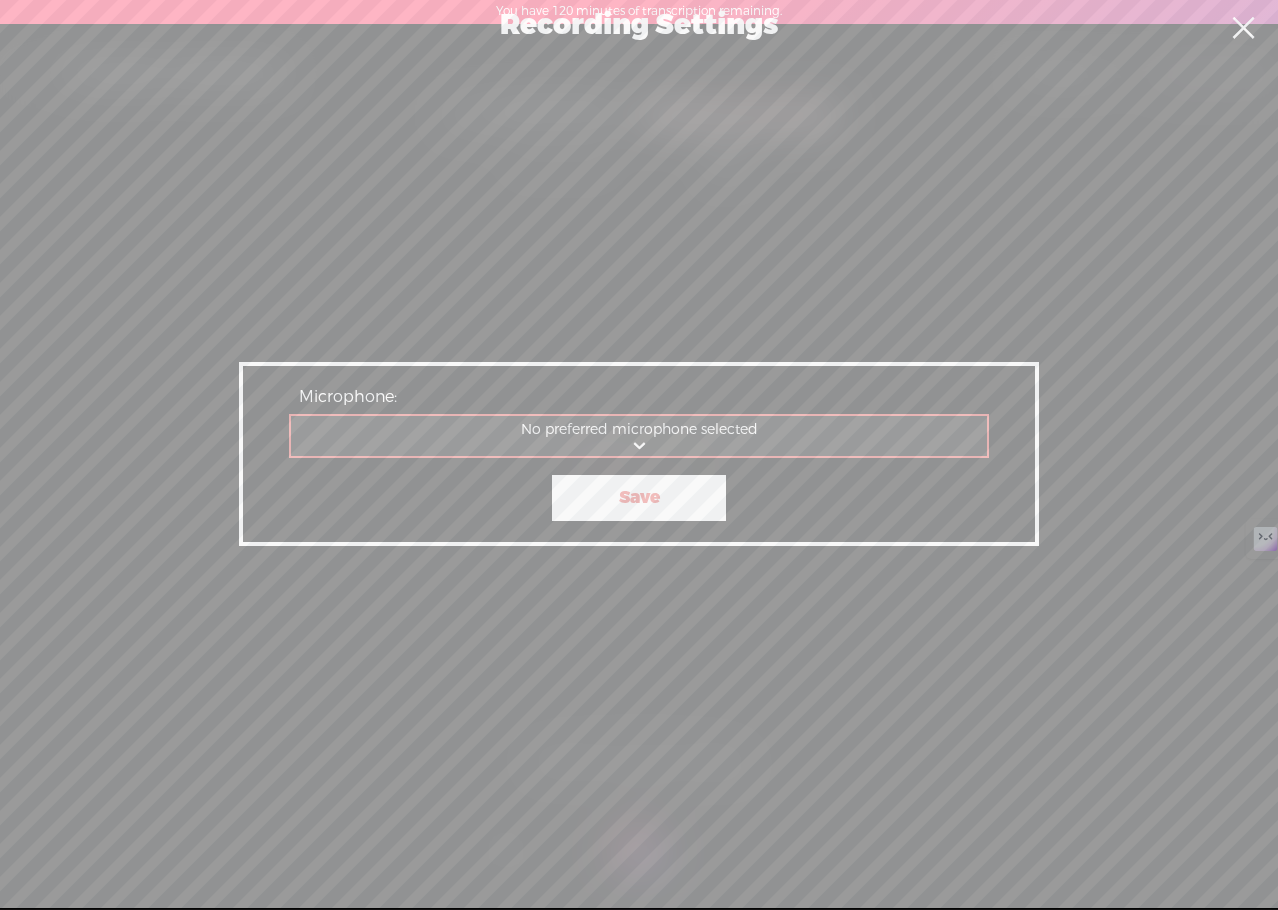 click on "Microfone Microfone Comunicações - Microfone No preferred microphone selected" at bounding box center (640, 436) 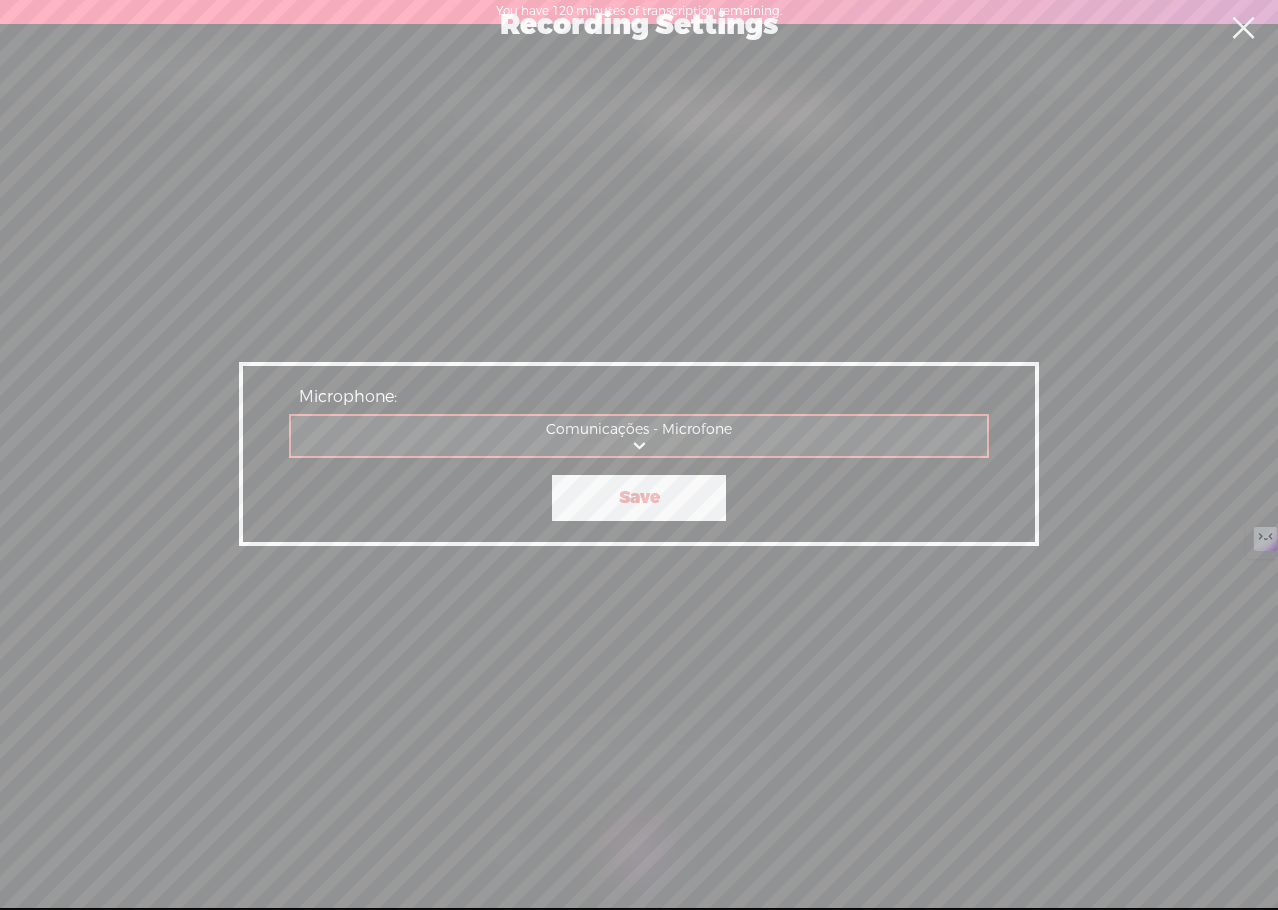 click on "Save" at bounding box center (639, 498) 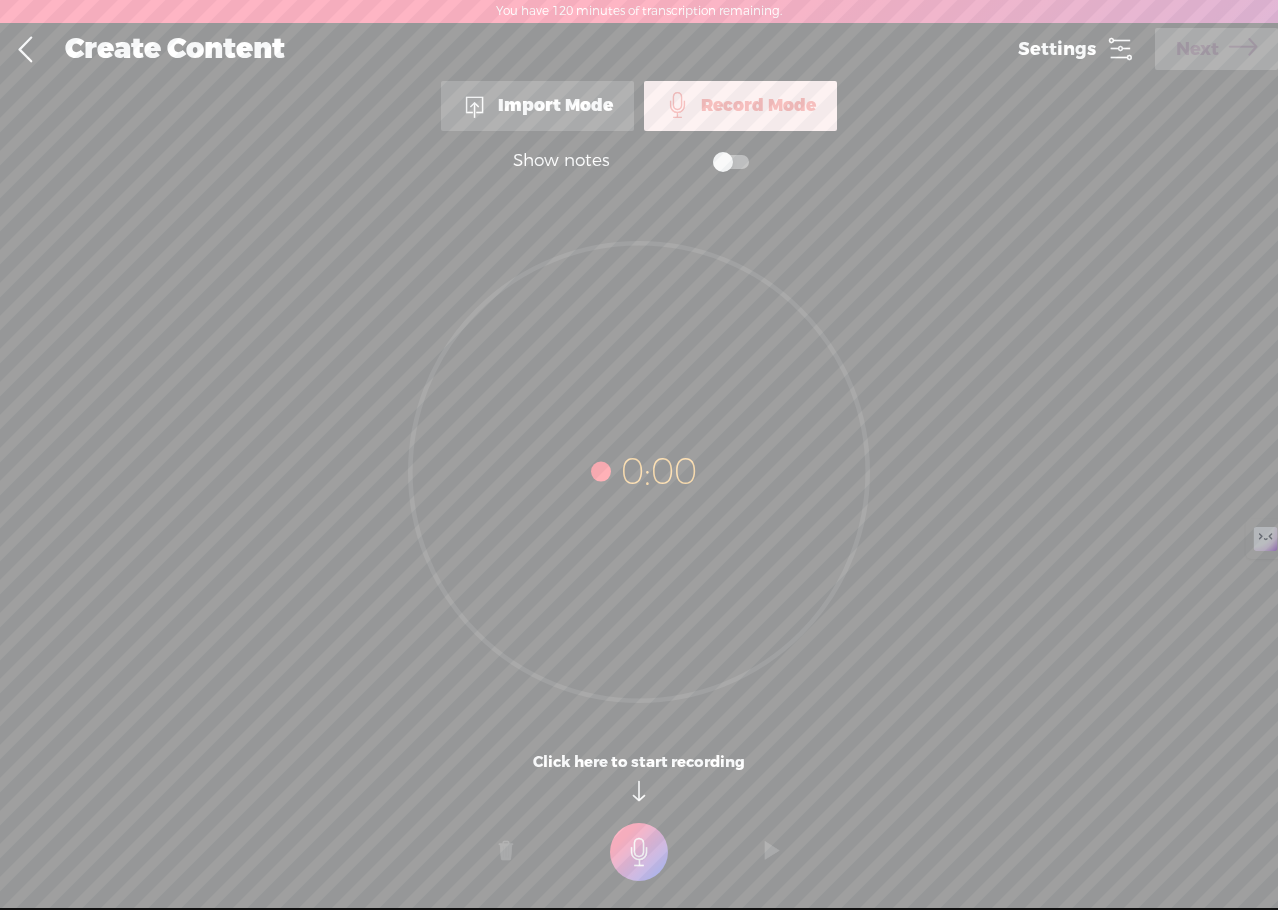 click at bounding box center [1120, 49] 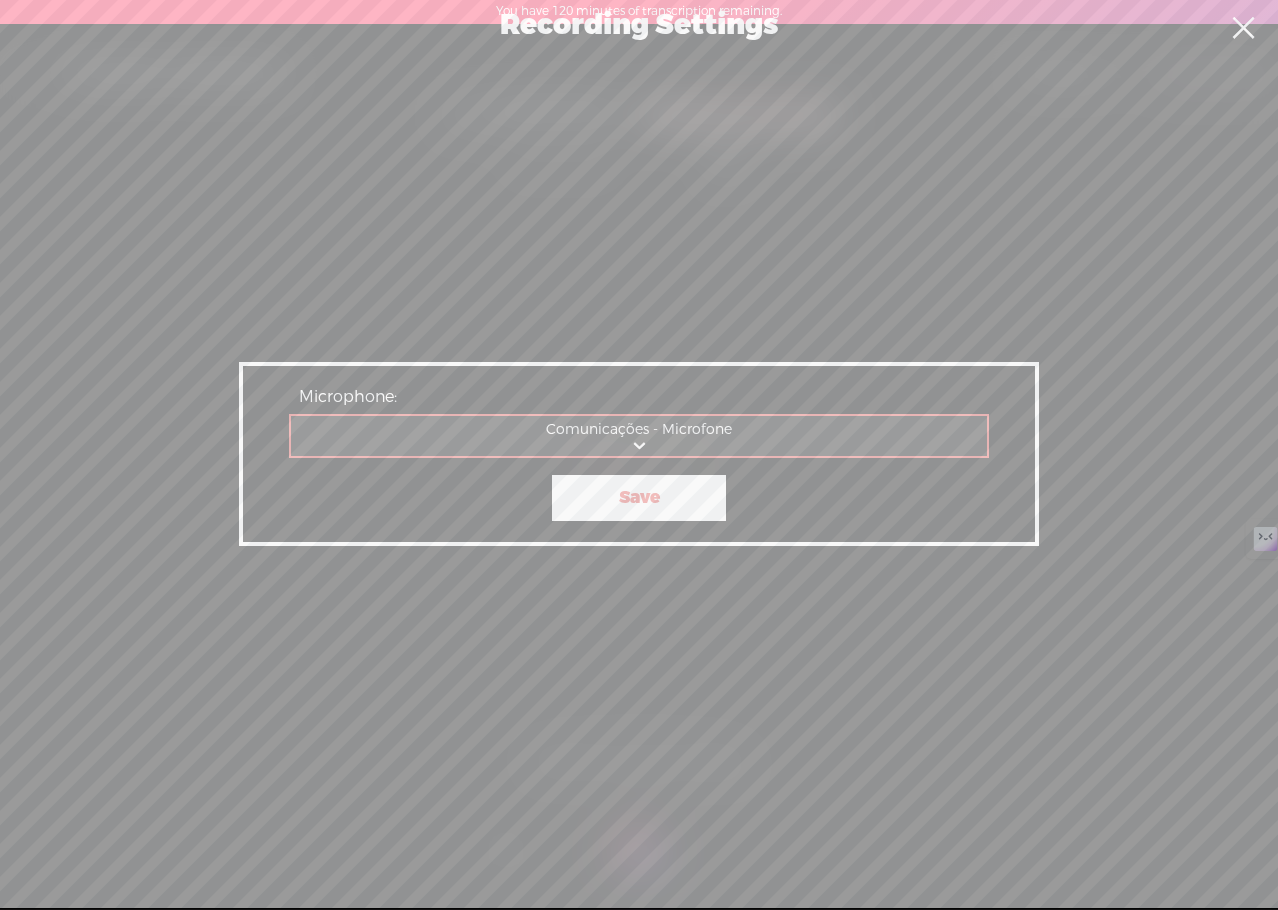click at bounding box center (1243, 28) 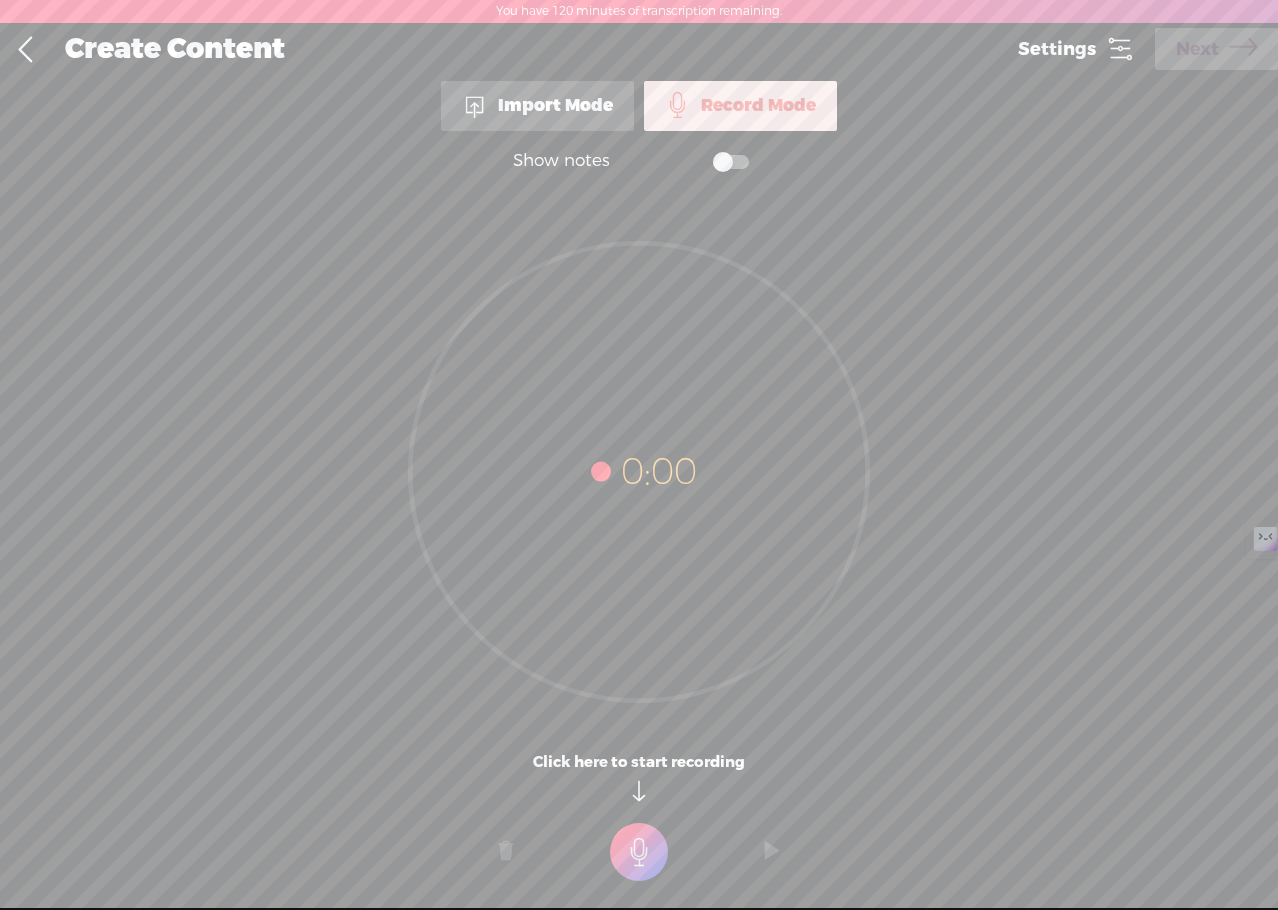 click on "Settings" at bounding box center [1076, 49] 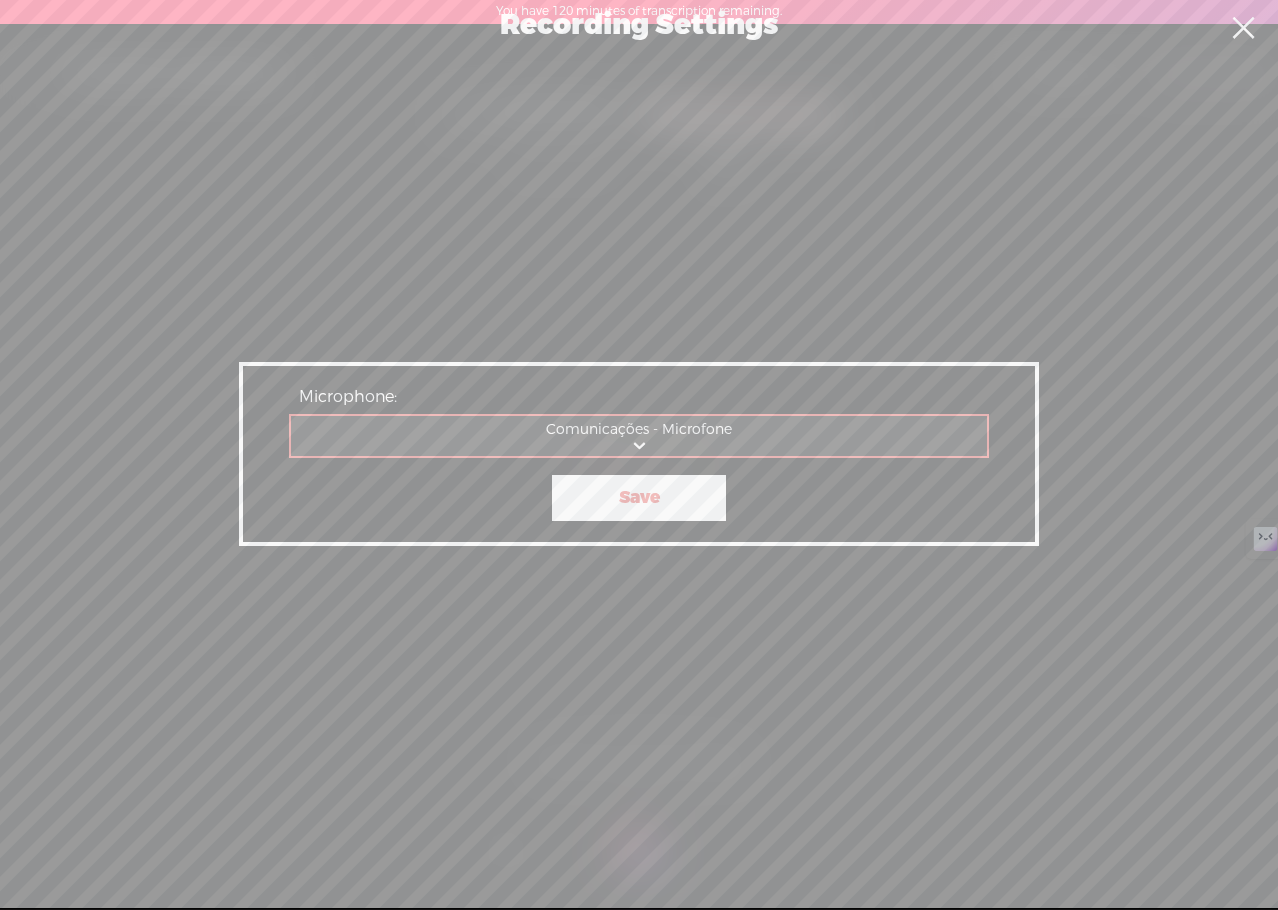click at bounding box center (1243, 28) 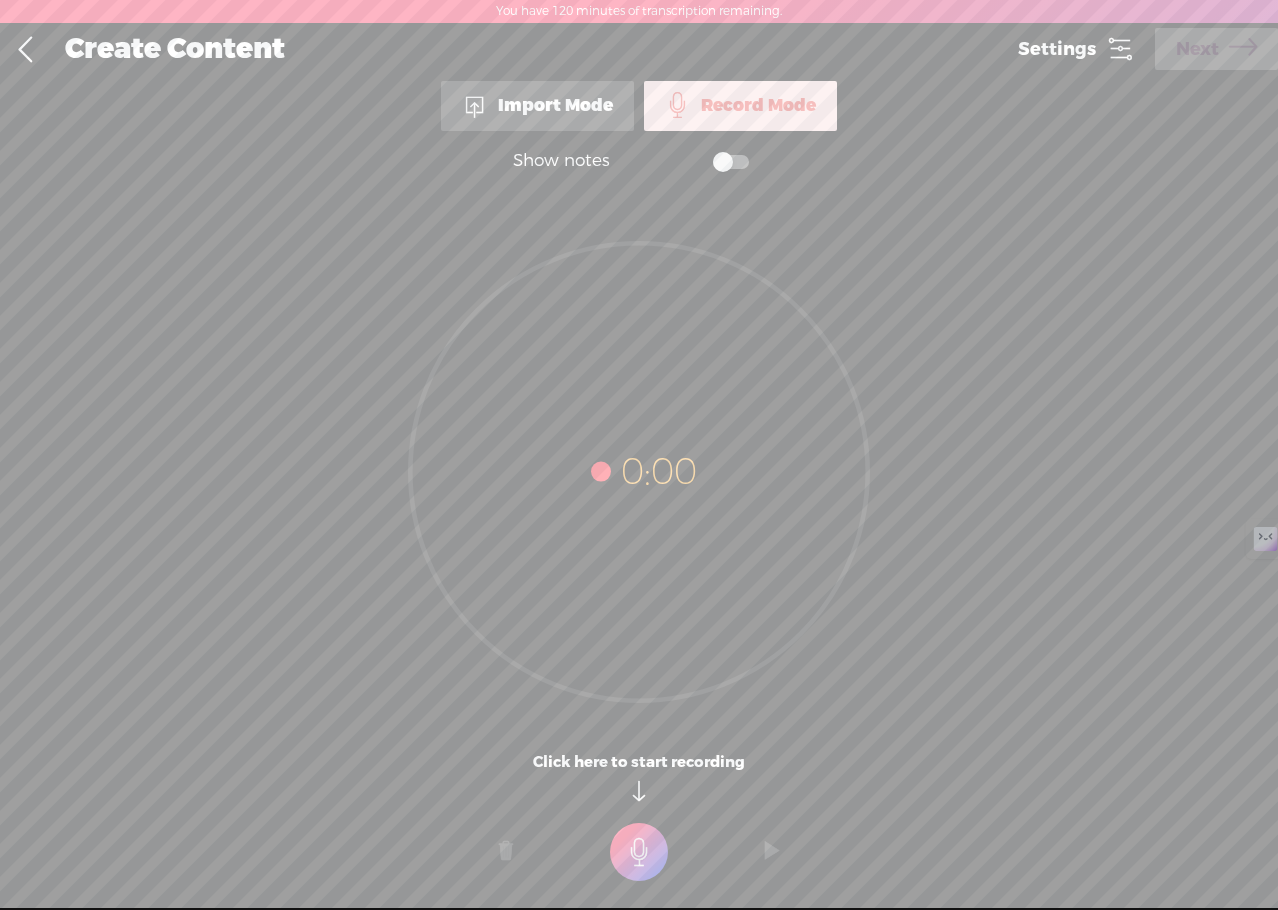 click on "Settings" at bounding box center [1057, 49] 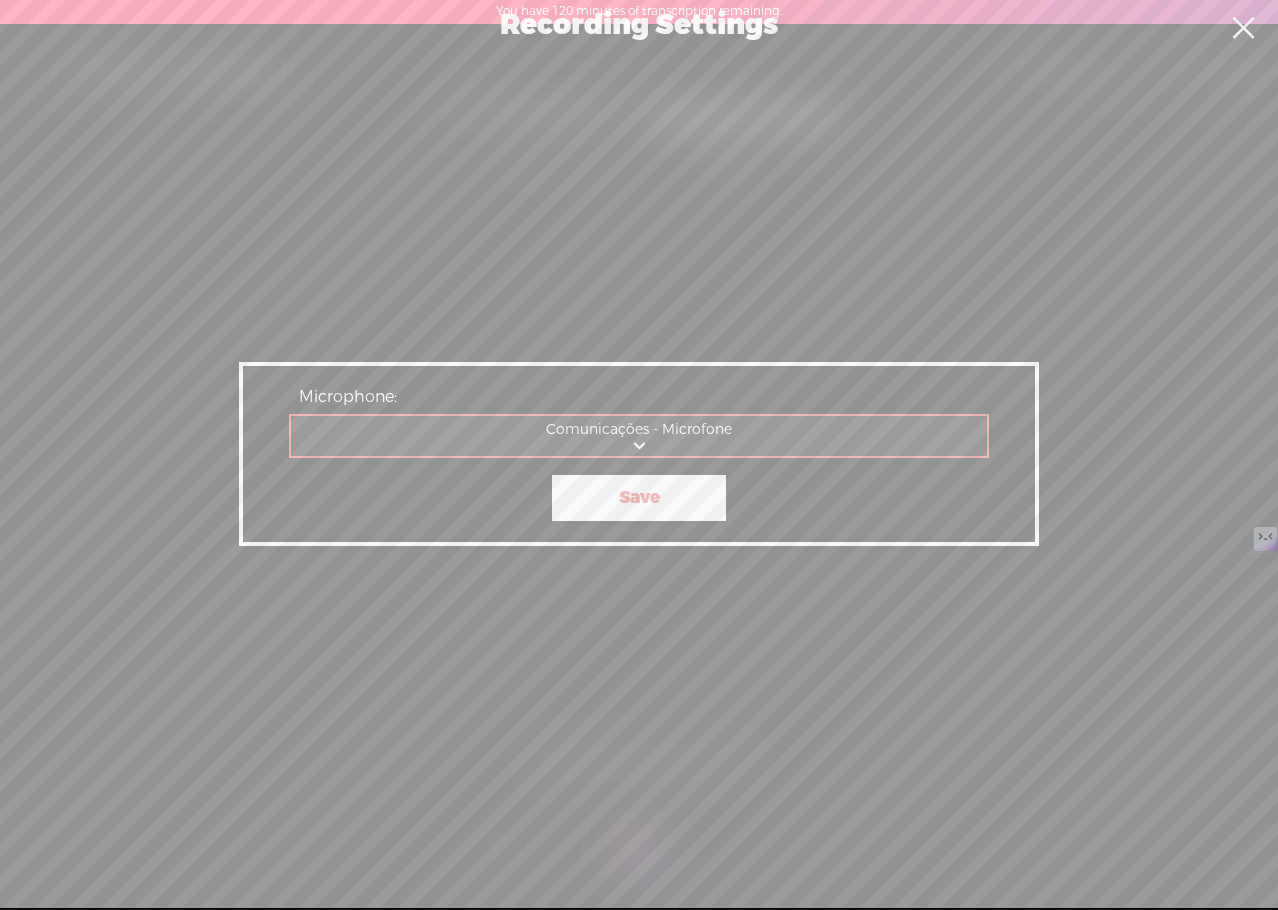 click on "Microfone Microfone Comunicações - Microfone Microfone" at bounding box center [640, 436] 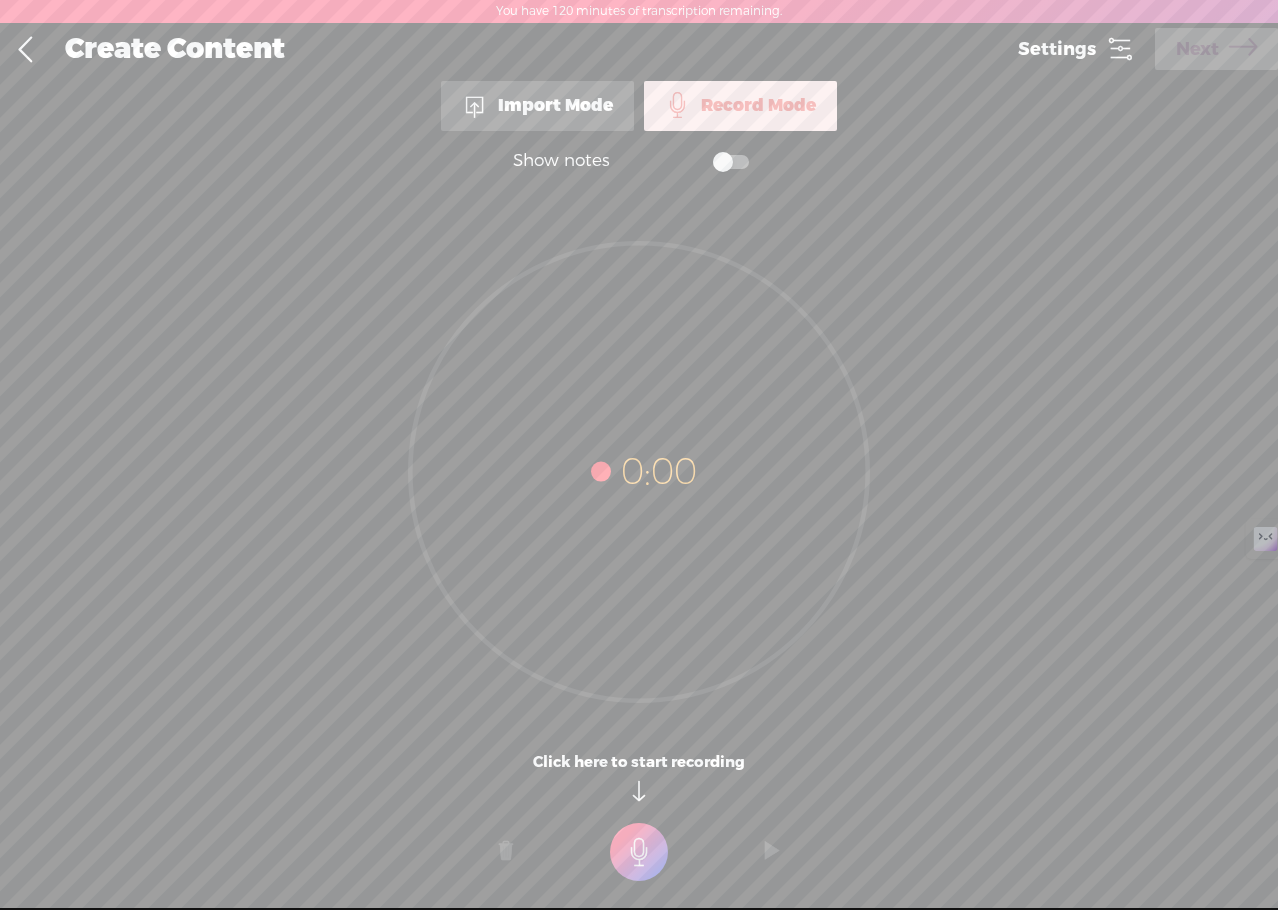 click at bounding box center (25, 50) 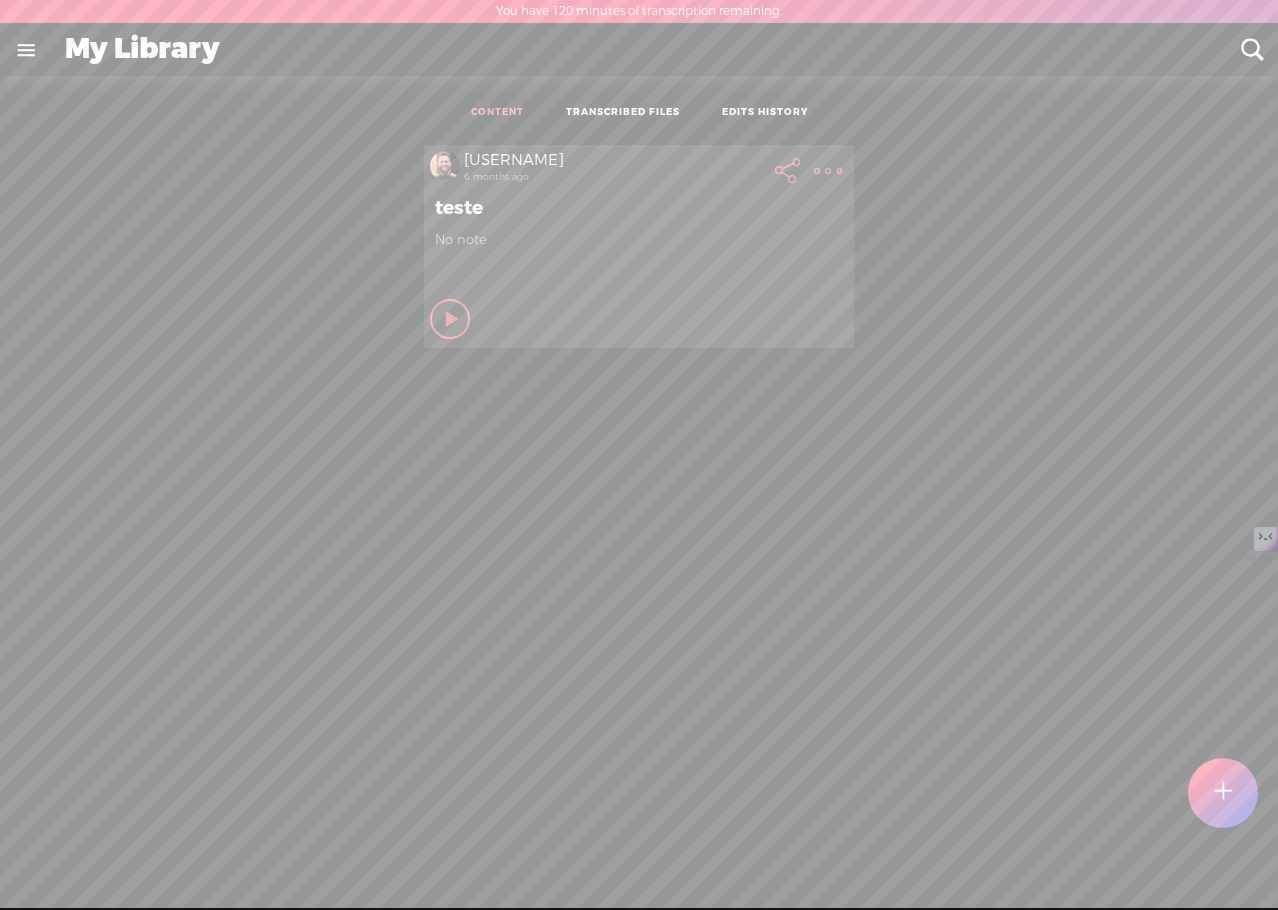 click on "TRANSCRIBED FILES" at bounding box center [623, 113] 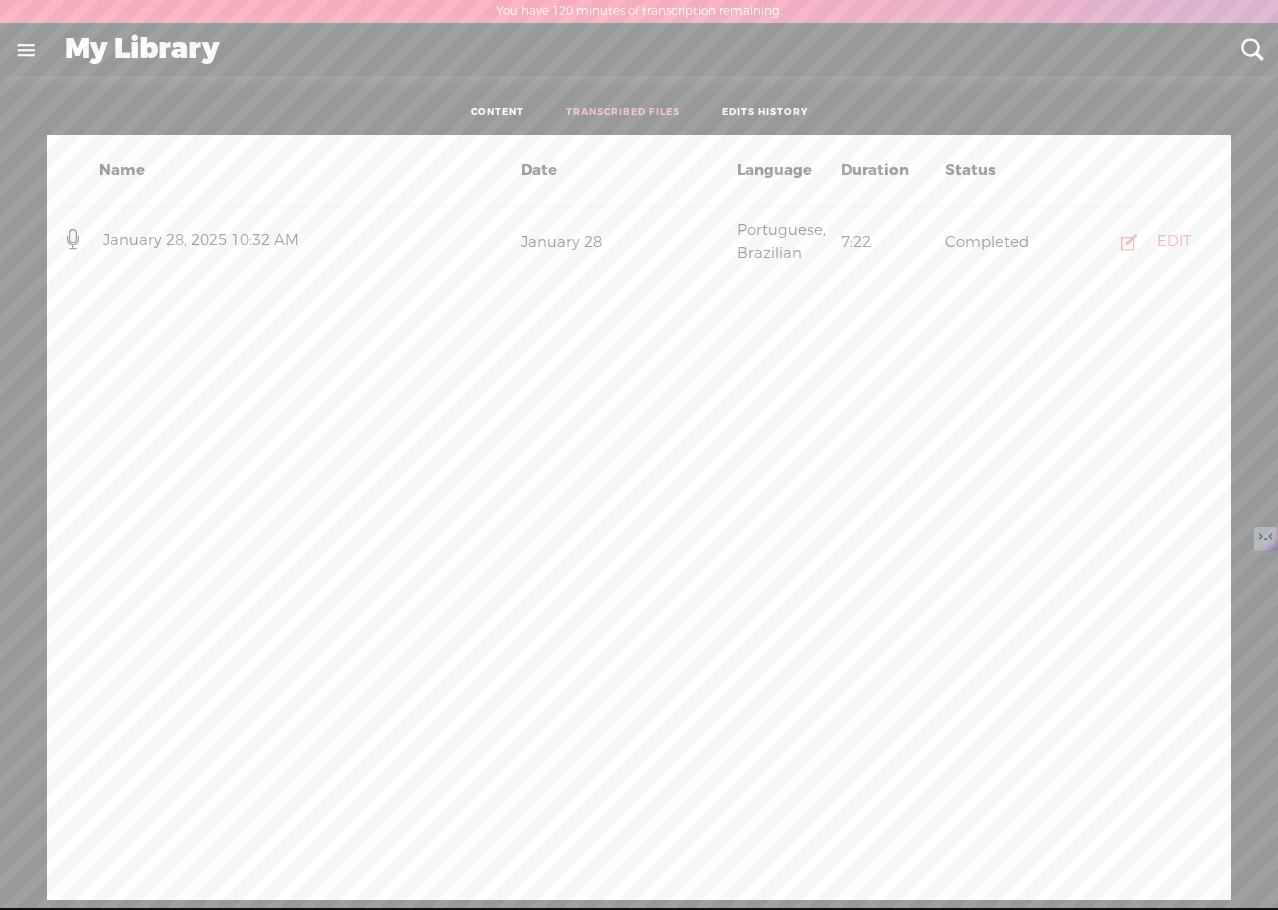 click on "EDITS HISTORY" at bounding box center (765, 113) 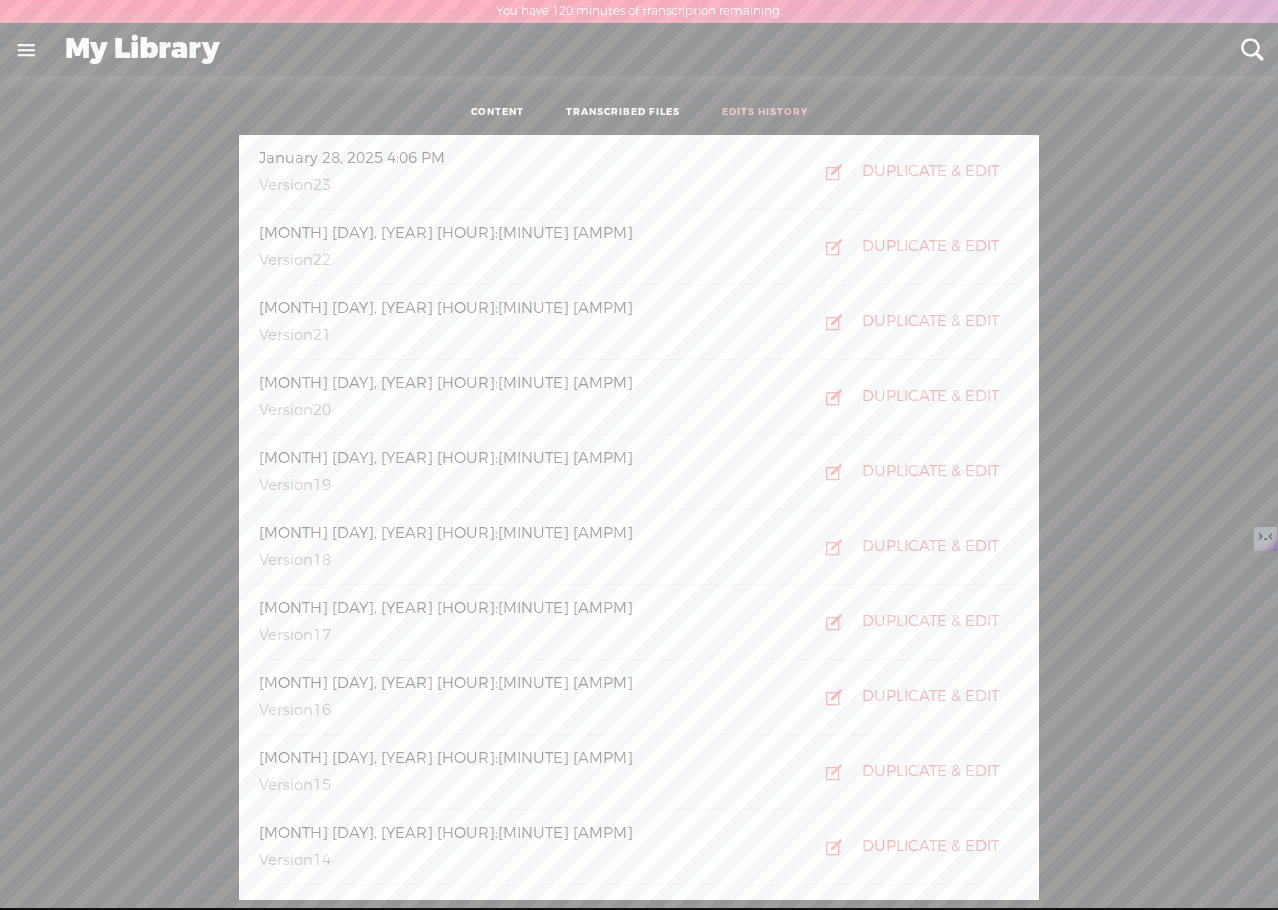 click on "My Library" at bounding box center (639, 50) 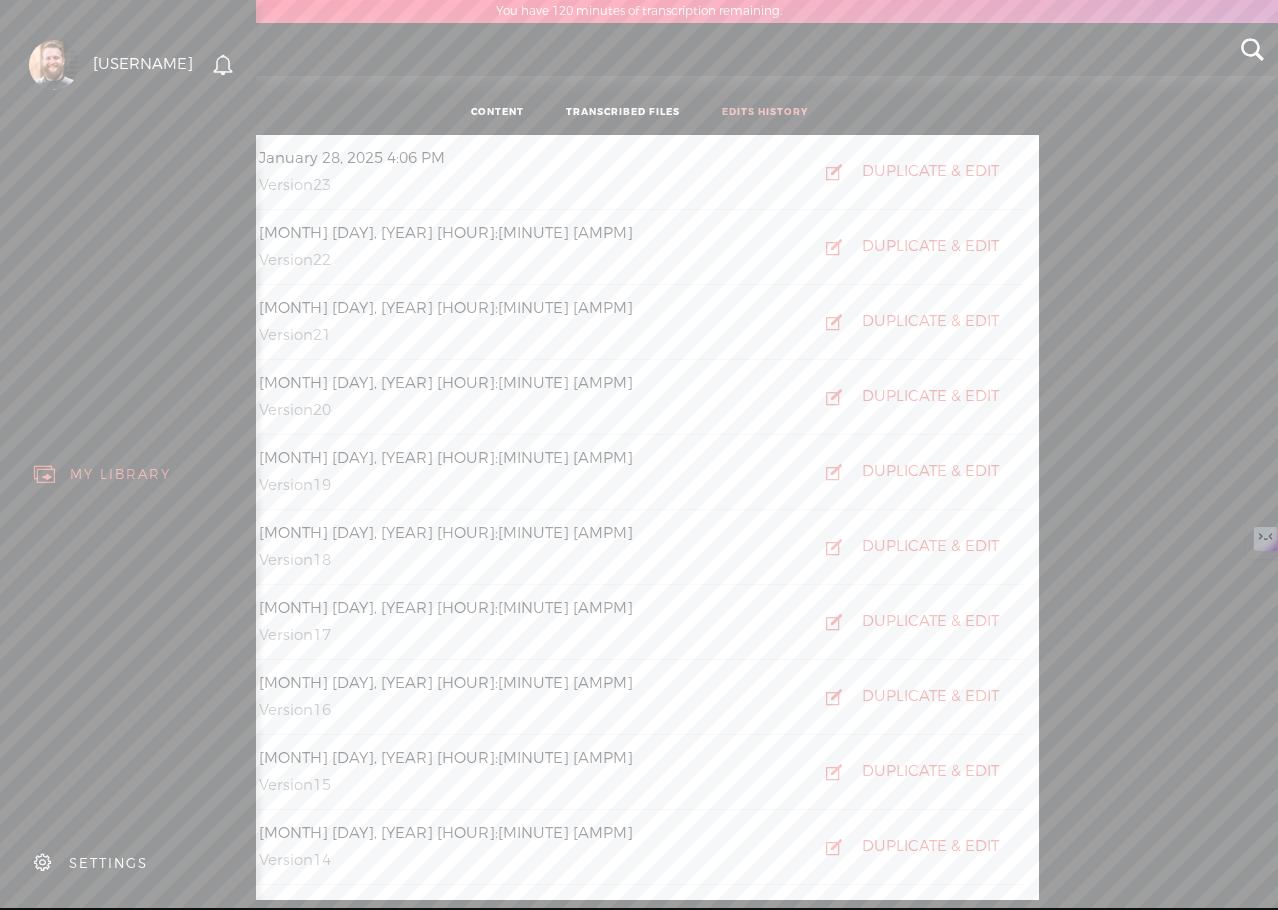 click on "SETTINGS" at bounding box center [108, 863] 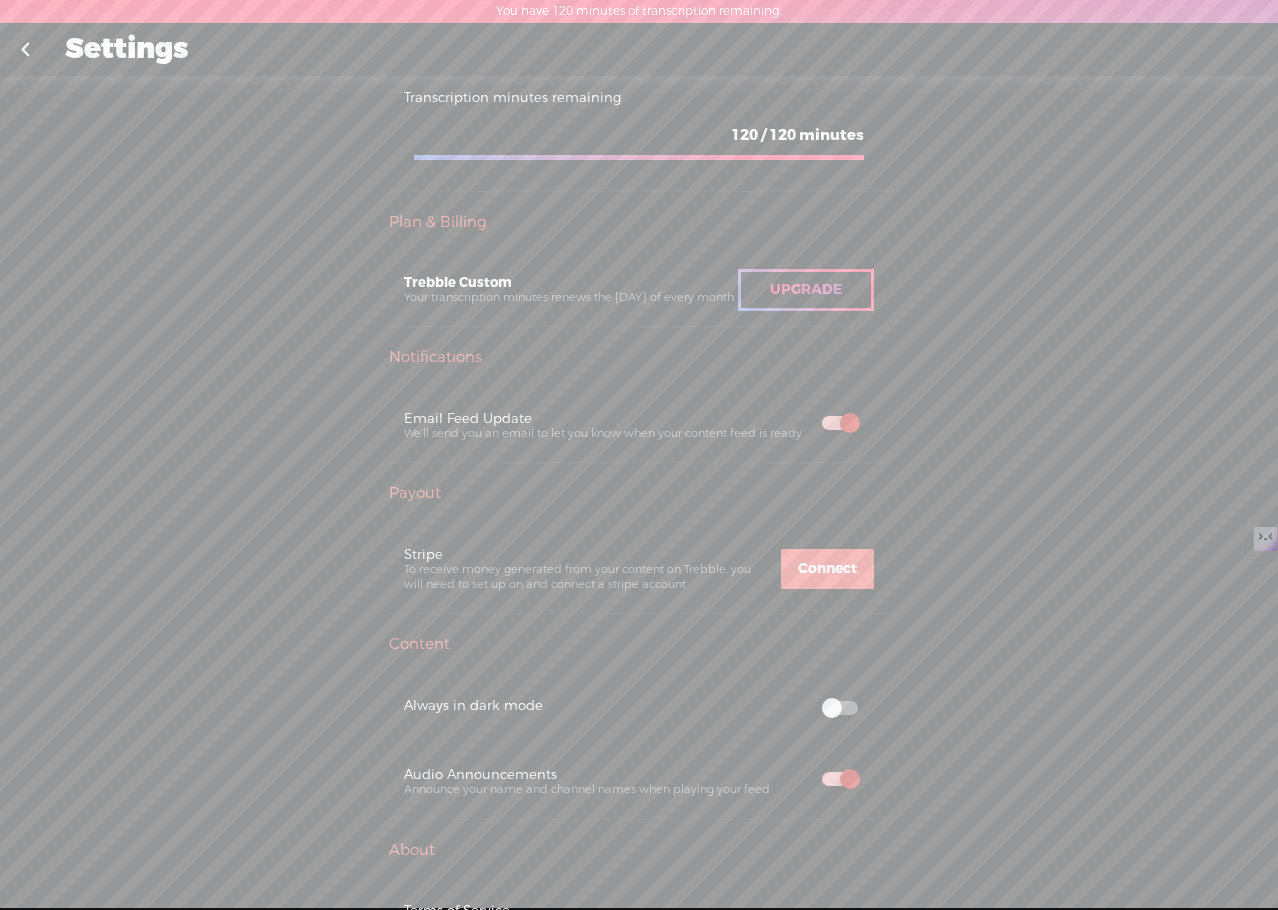 scroll, scrollTop: 500, scrollLeft: 0, axis: vertical 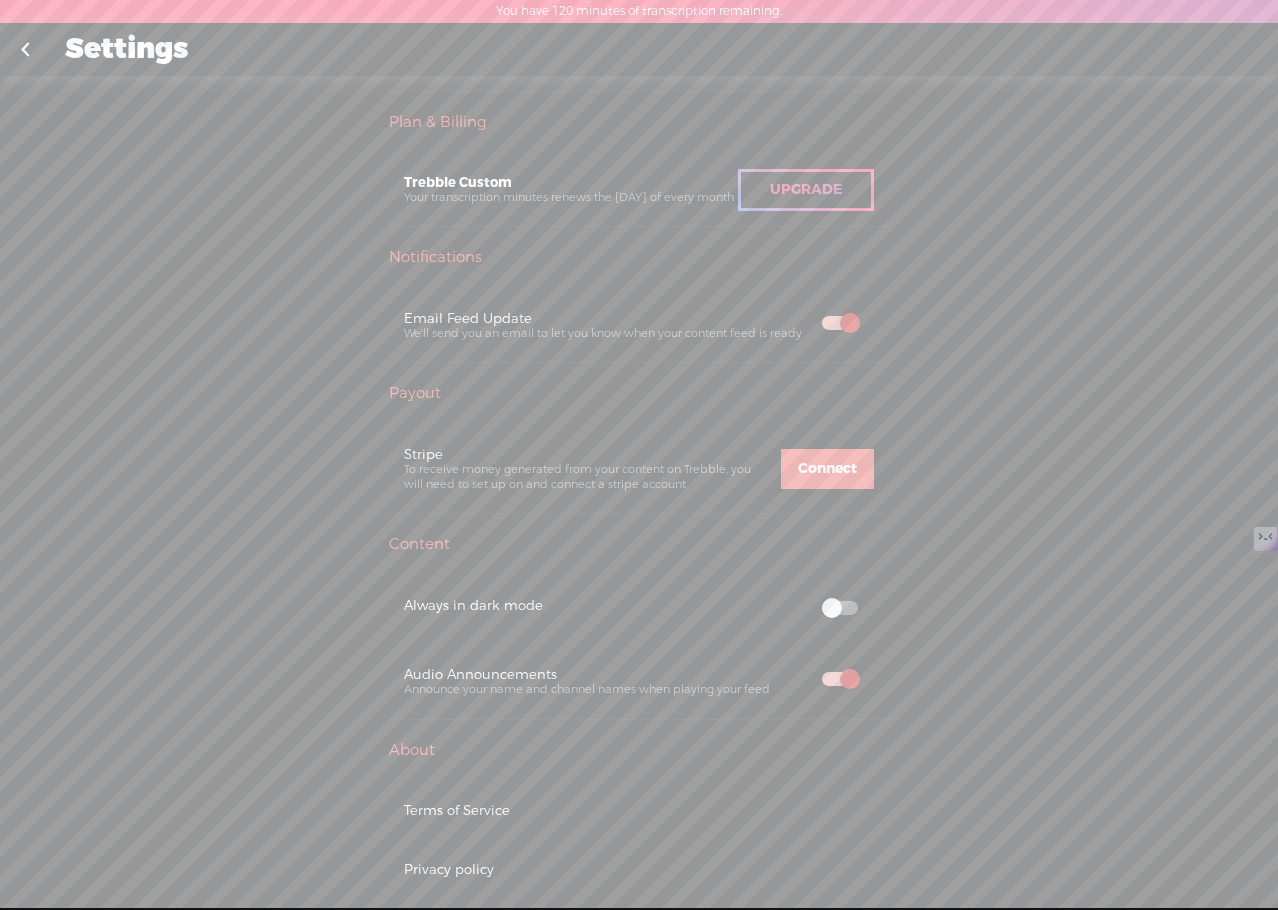 click at bounding box center (840, 608) 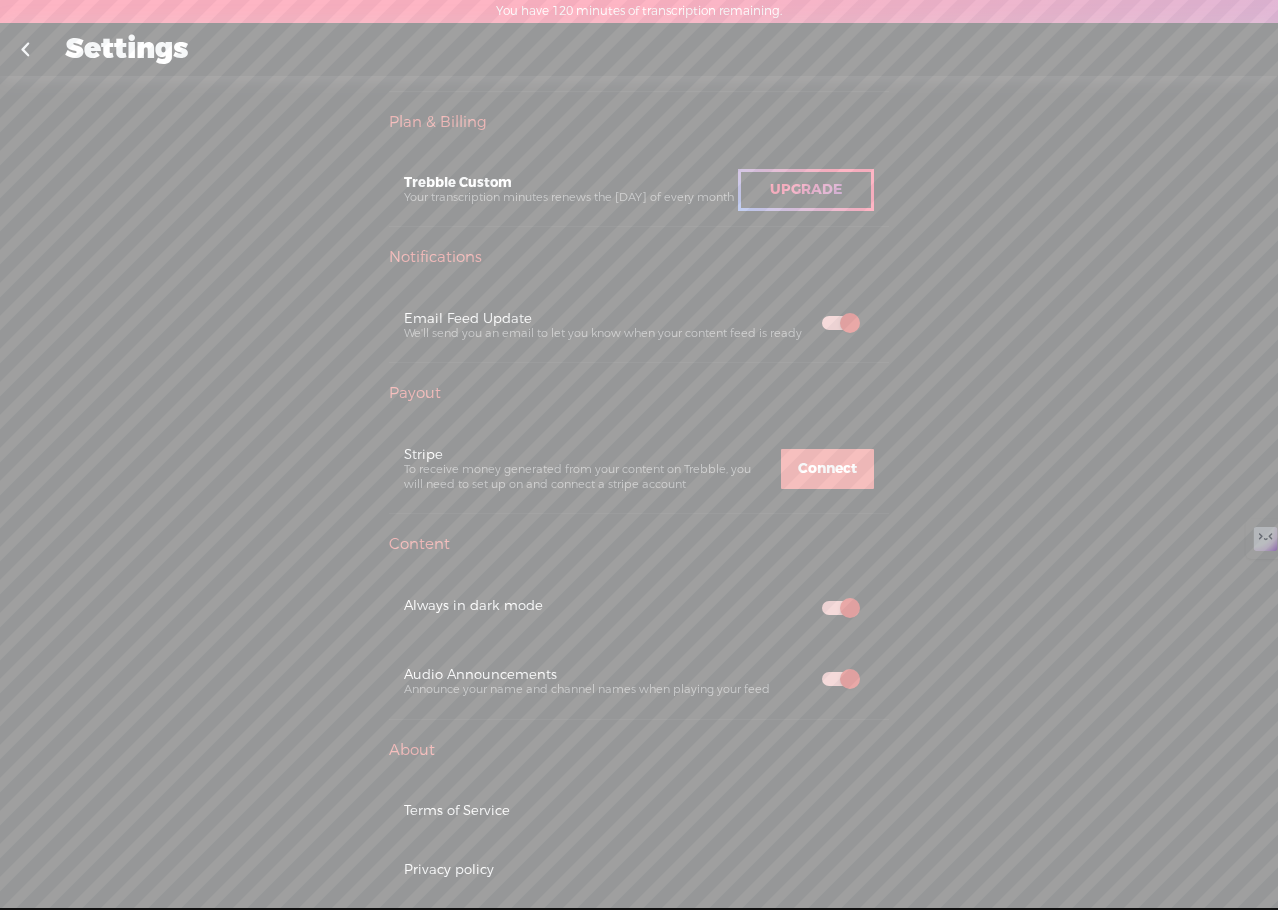 click at bounding box center (840, 608) 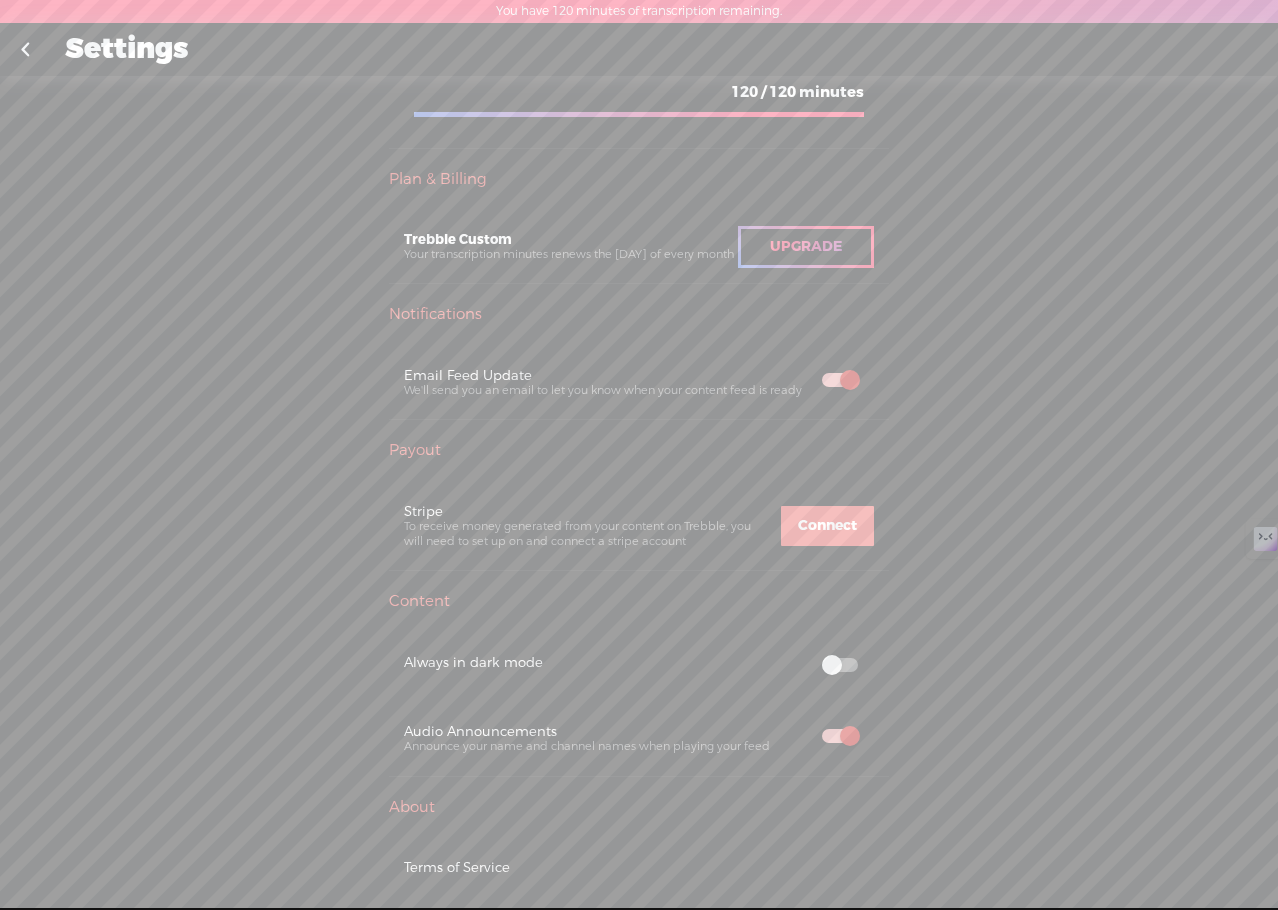 scroll, scrollTop: 343, scrollLeft: 0, axis: vertical 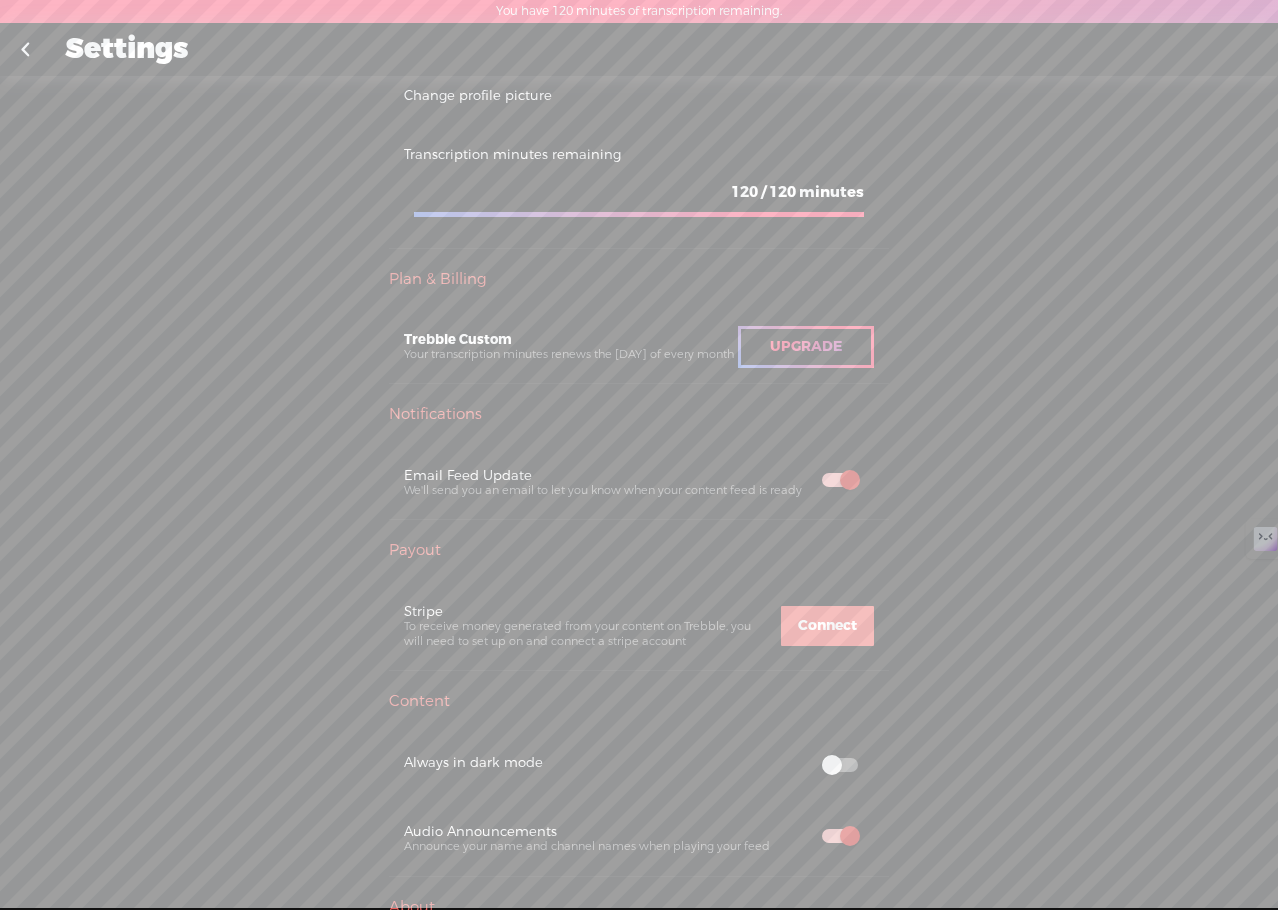 click on "Upgrade" at bounding box center [806, 346] 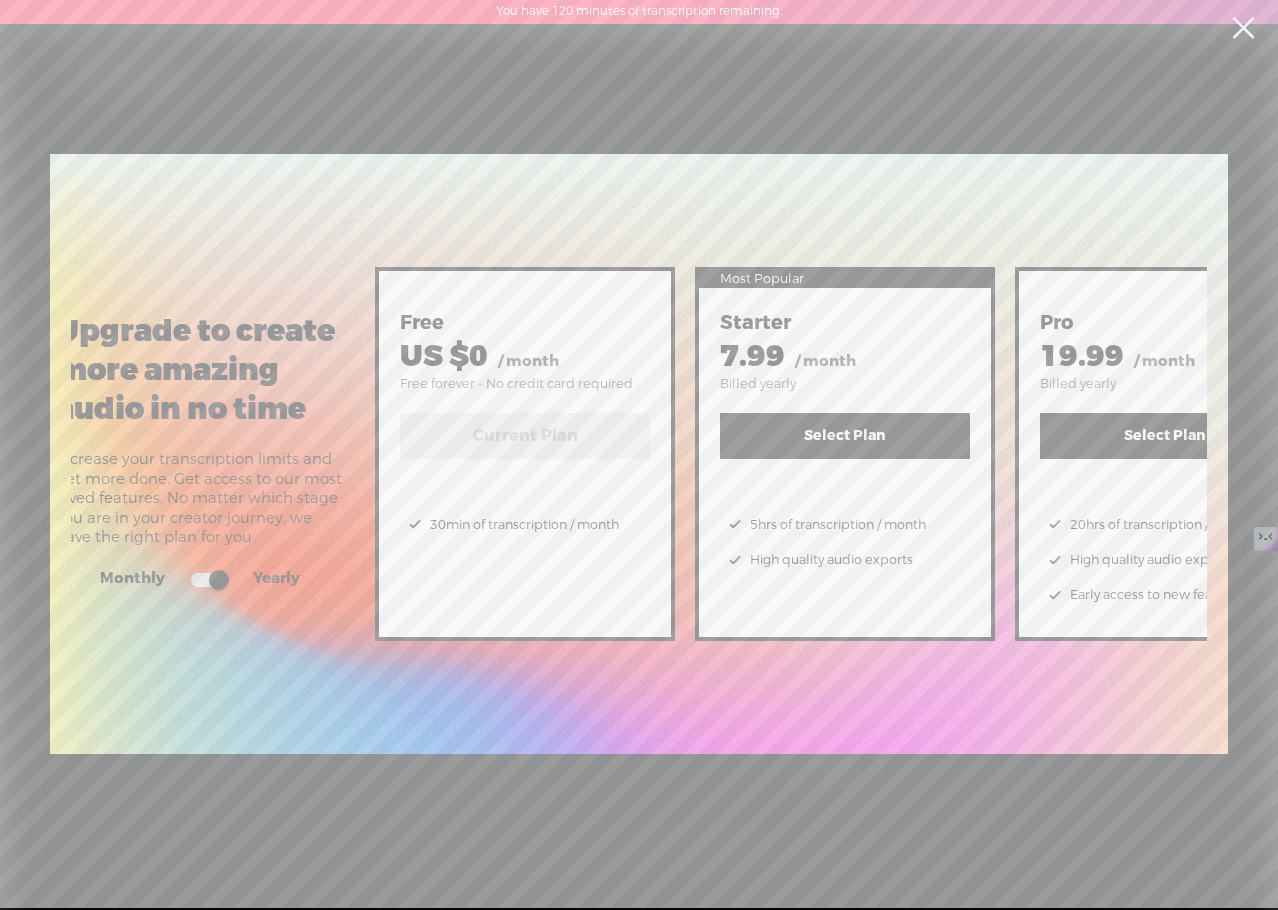 scroll, scrollTop: 0, scrollLeft: 154, axis: horizontal 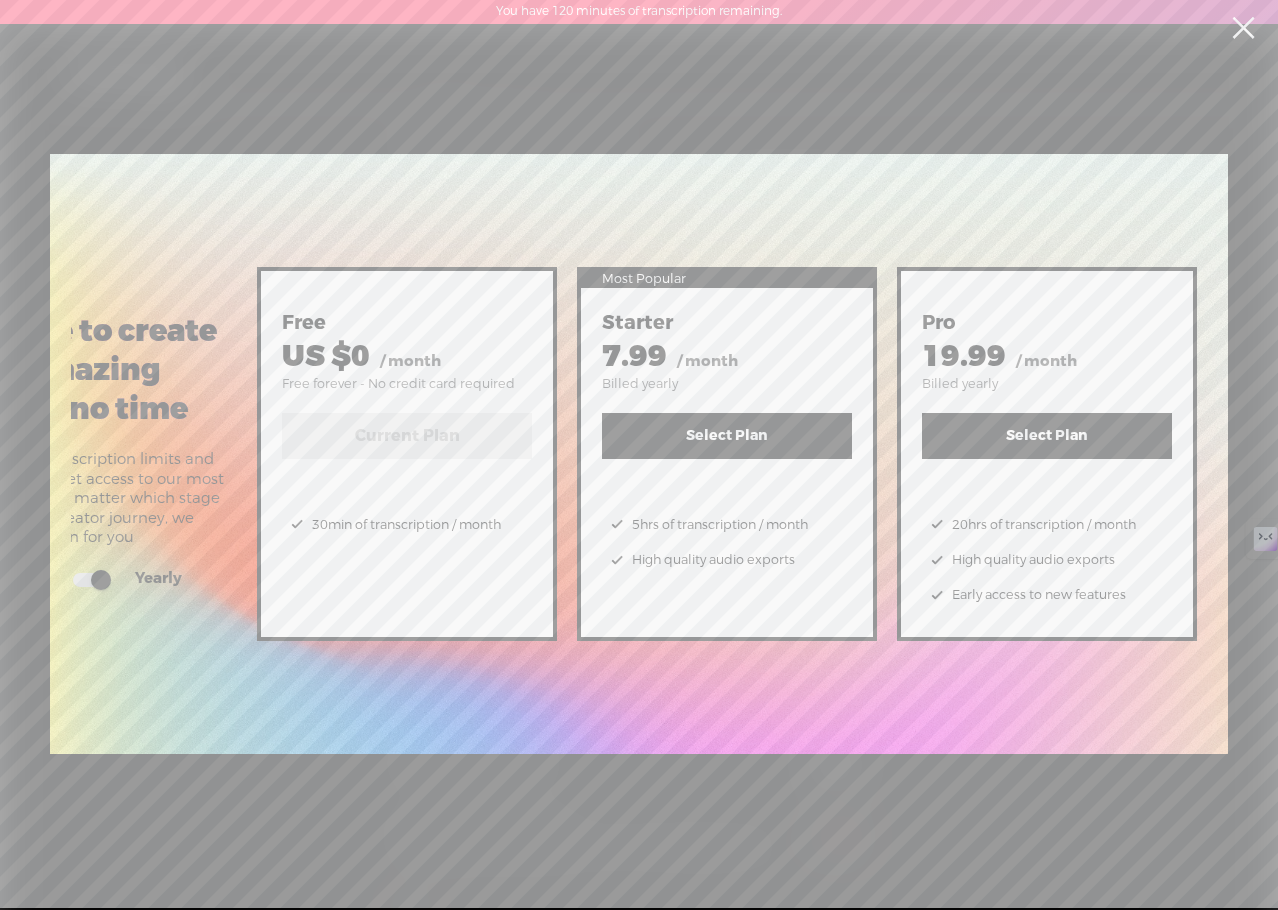 click at bounding box center [1243, 28] 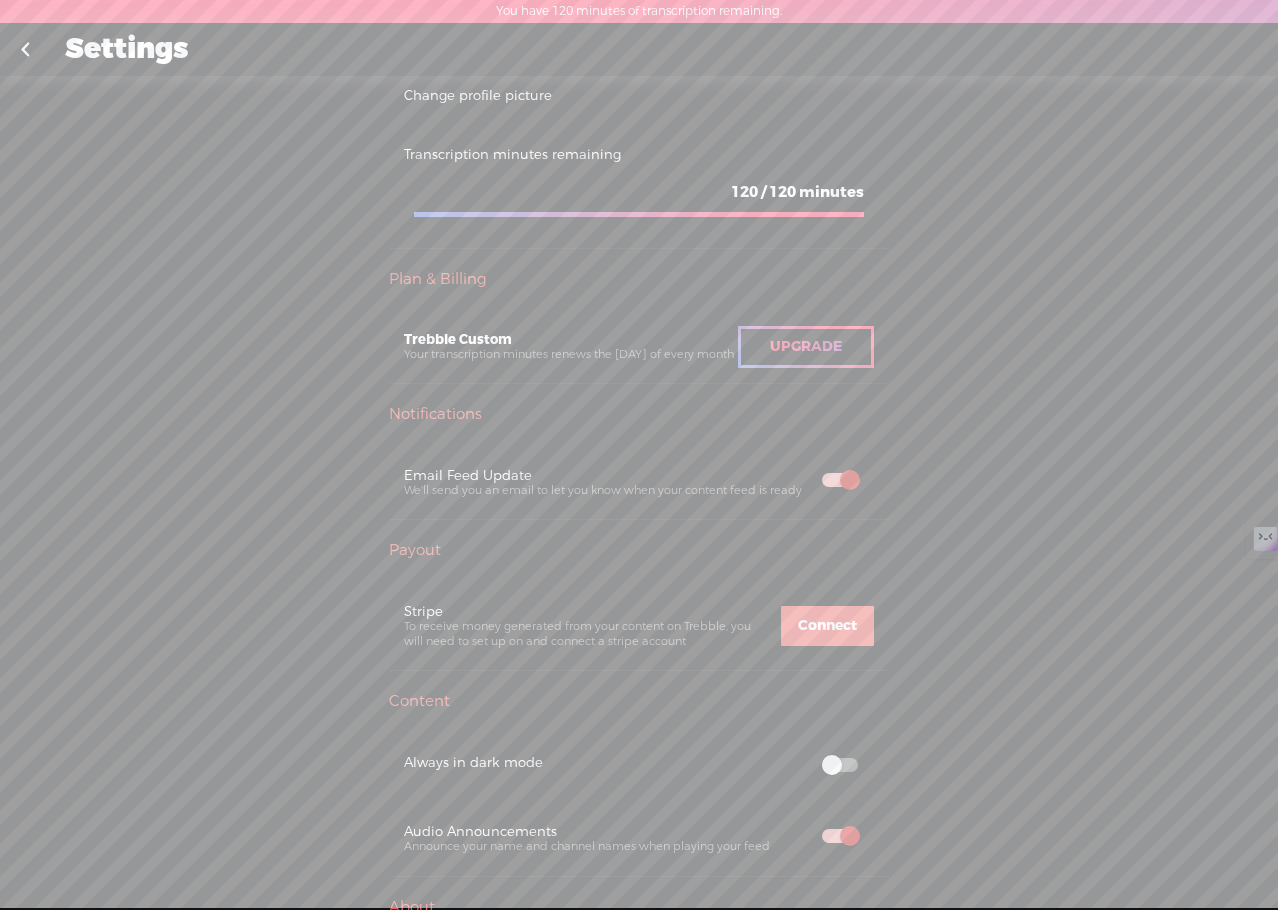 scroll, scrollTop: 0, scrollLeft: 0, axis: both 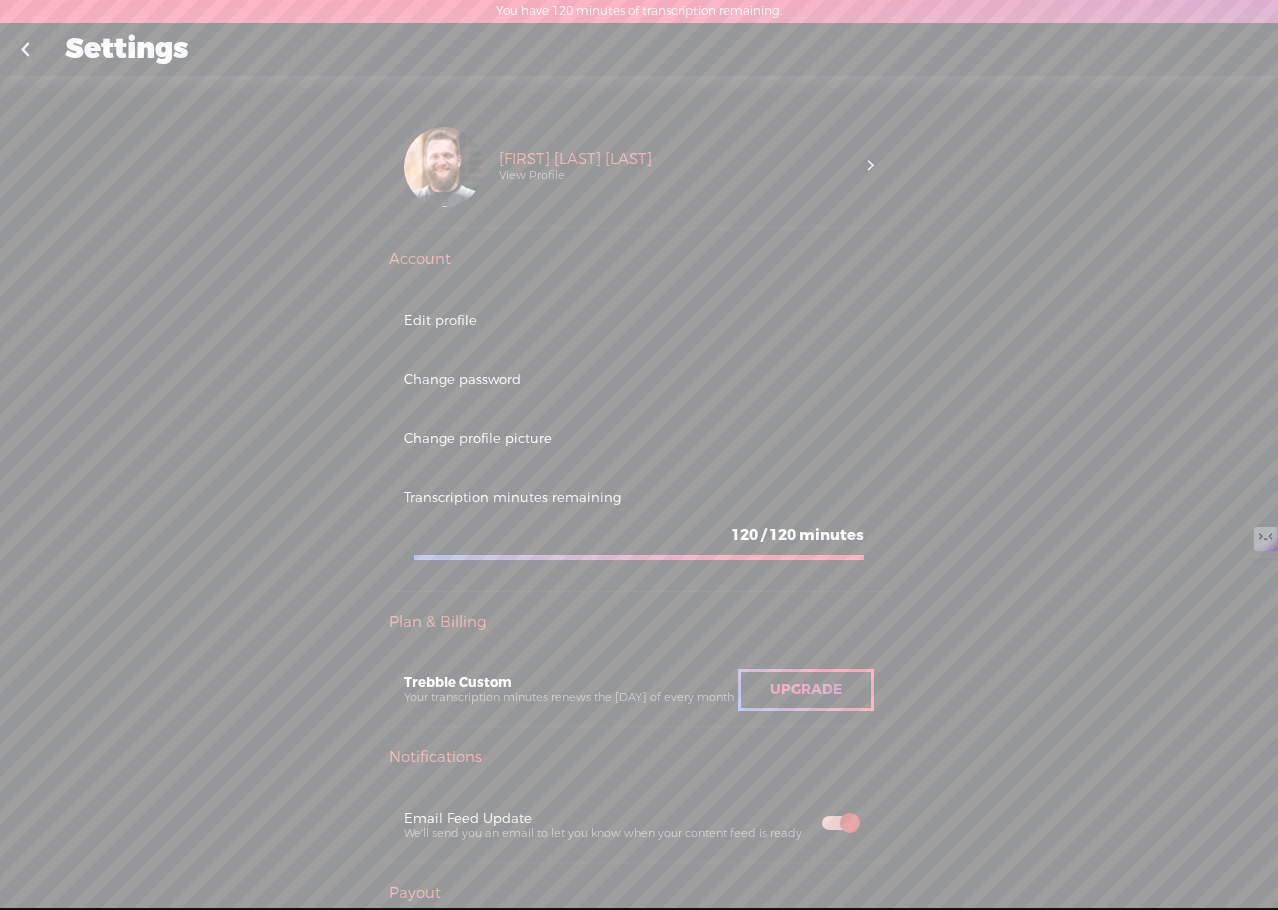 click at bounding box center (25, 50) 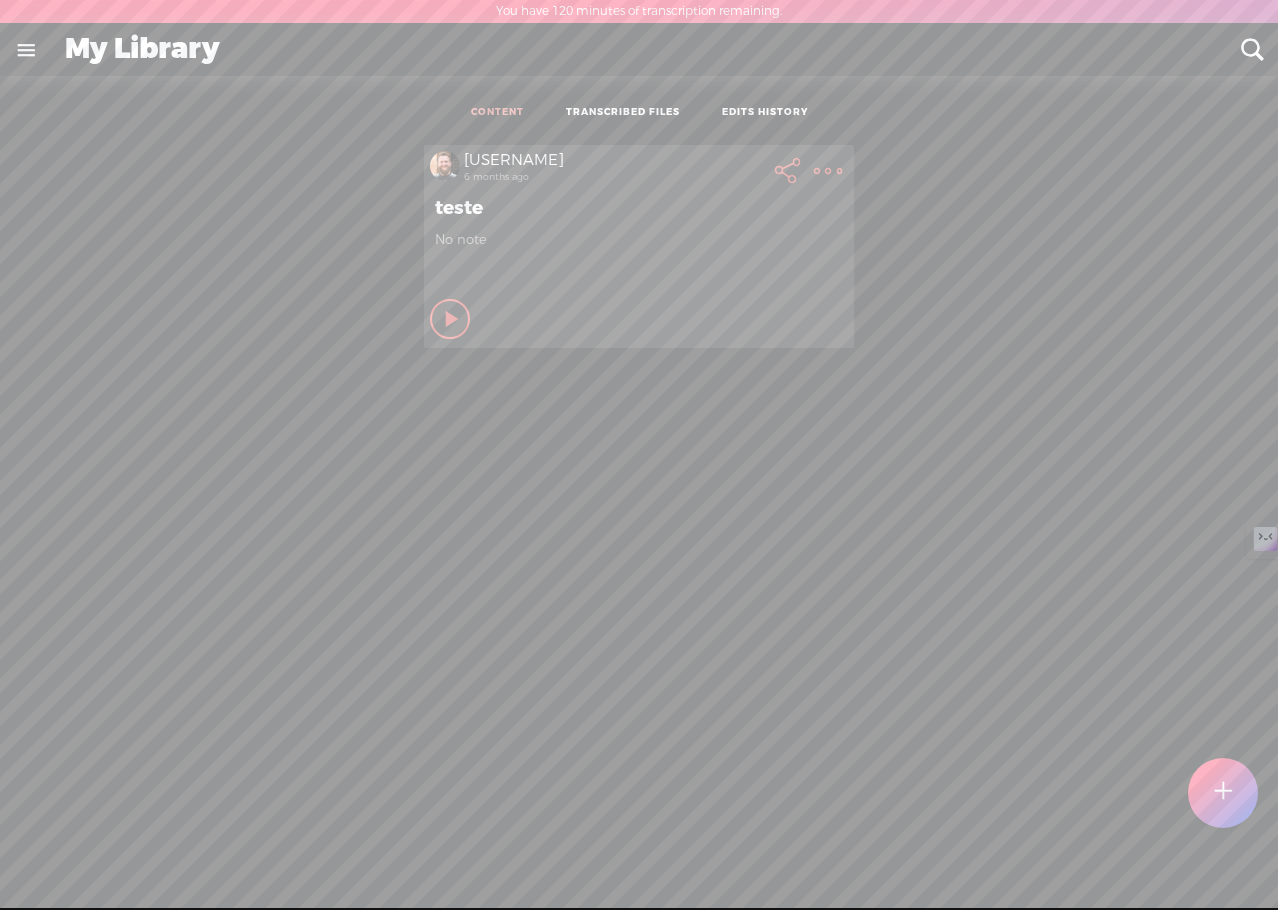 click at bounding box center (1222, 793) 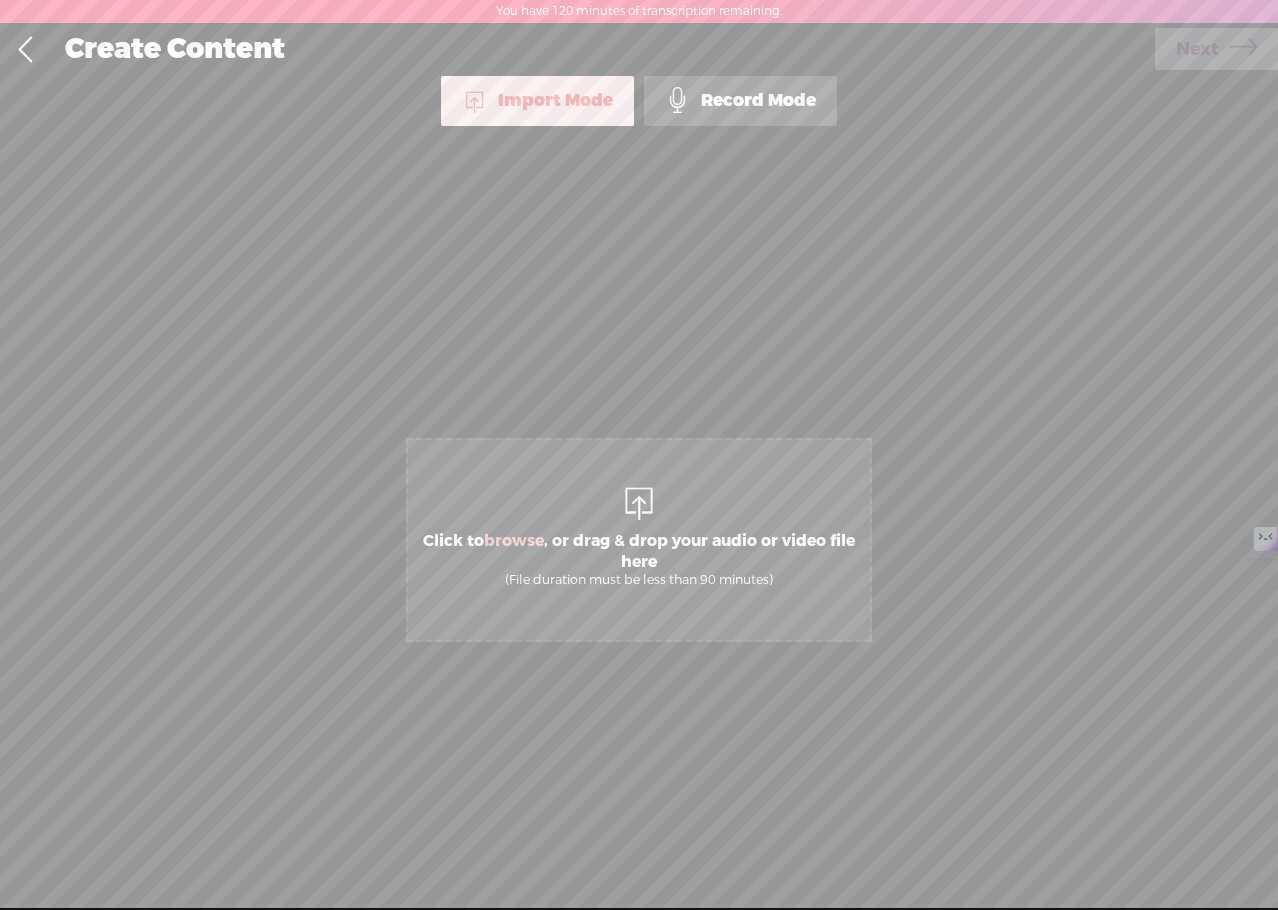 click on "Record Mode" at bounding box center (740, 101) 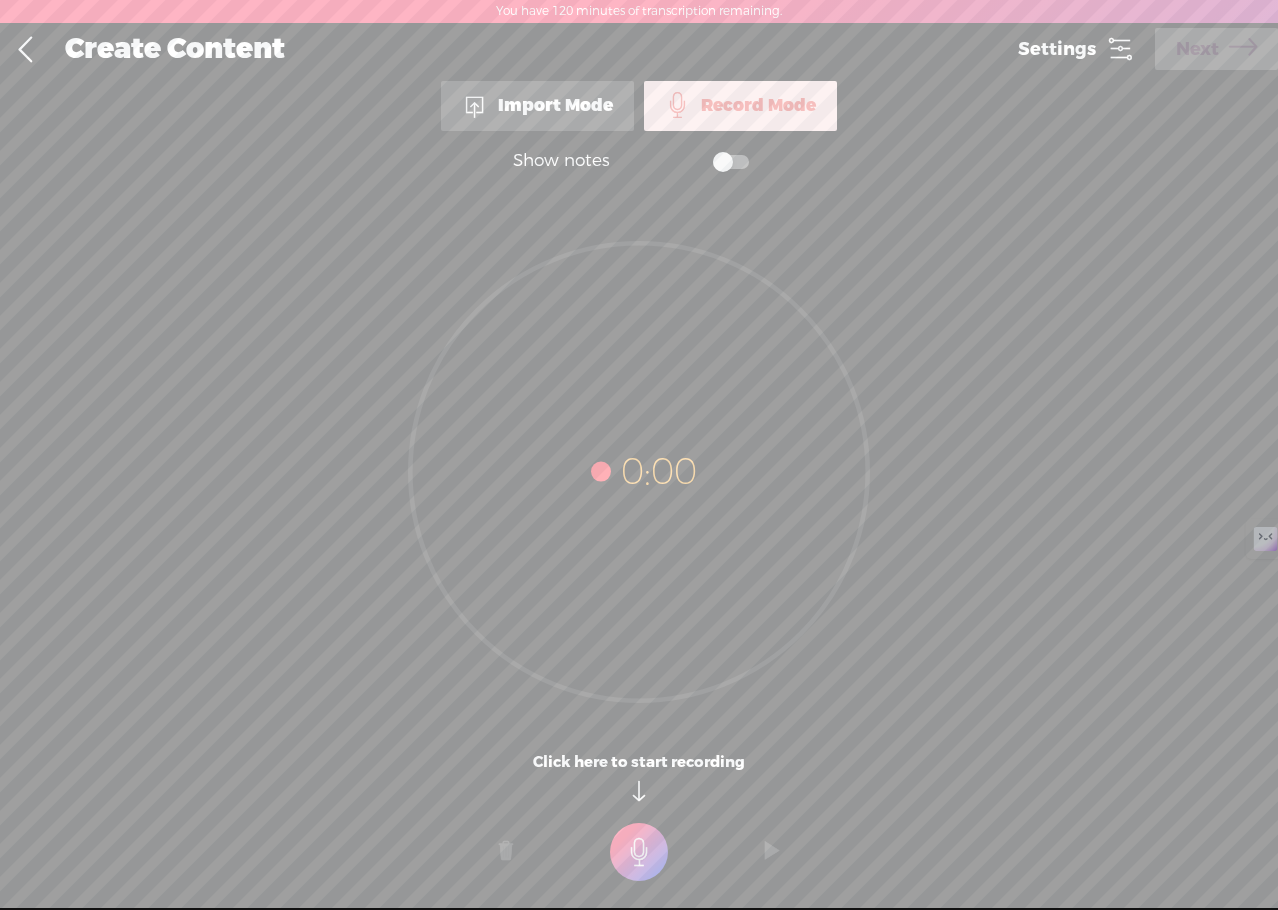 click on "Settings" at bounding box center (1057, 49) 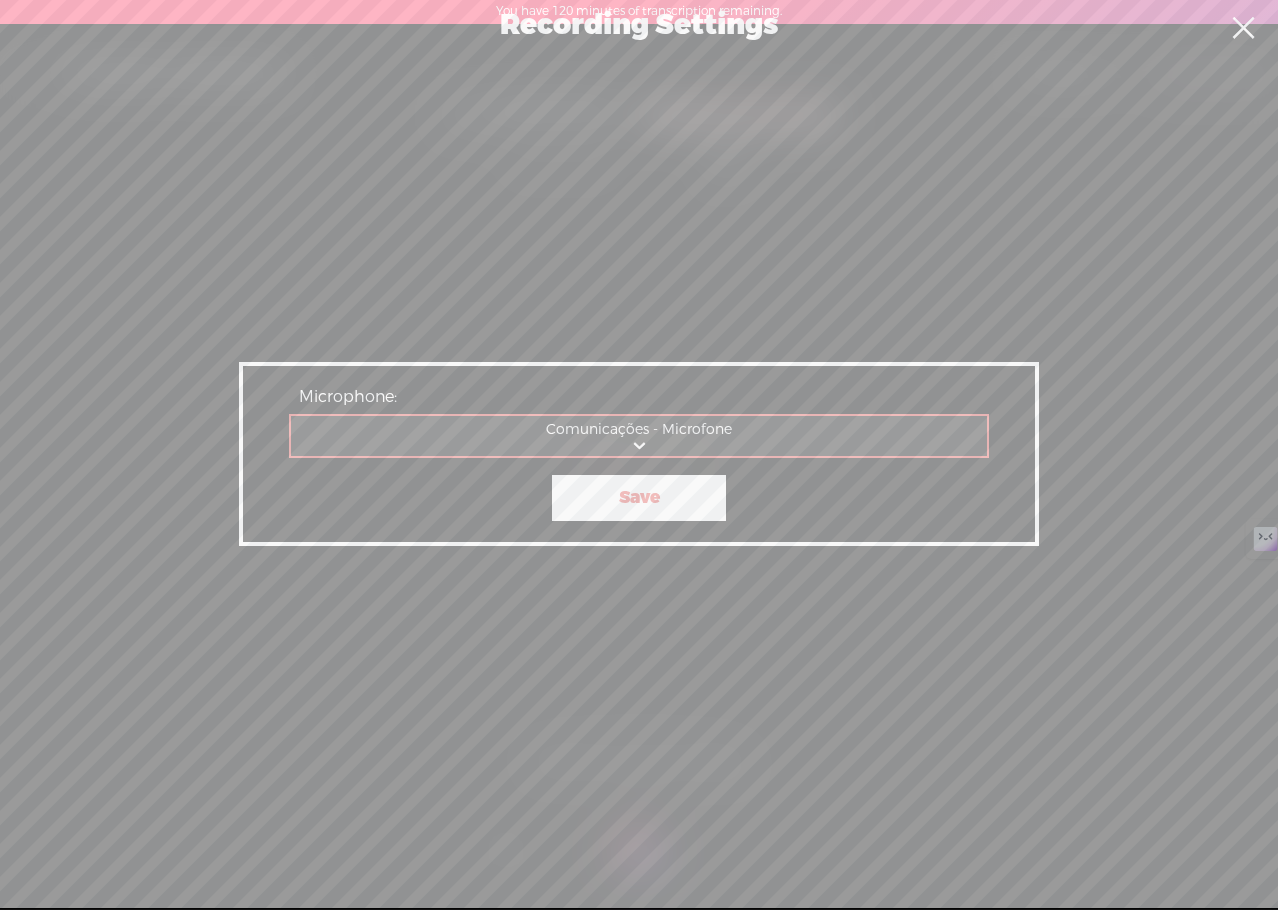 click on "Comunicações - Microfone
Microfone Microfone Comunicações - Microfone Microfone" at bounding box center (639, 435) 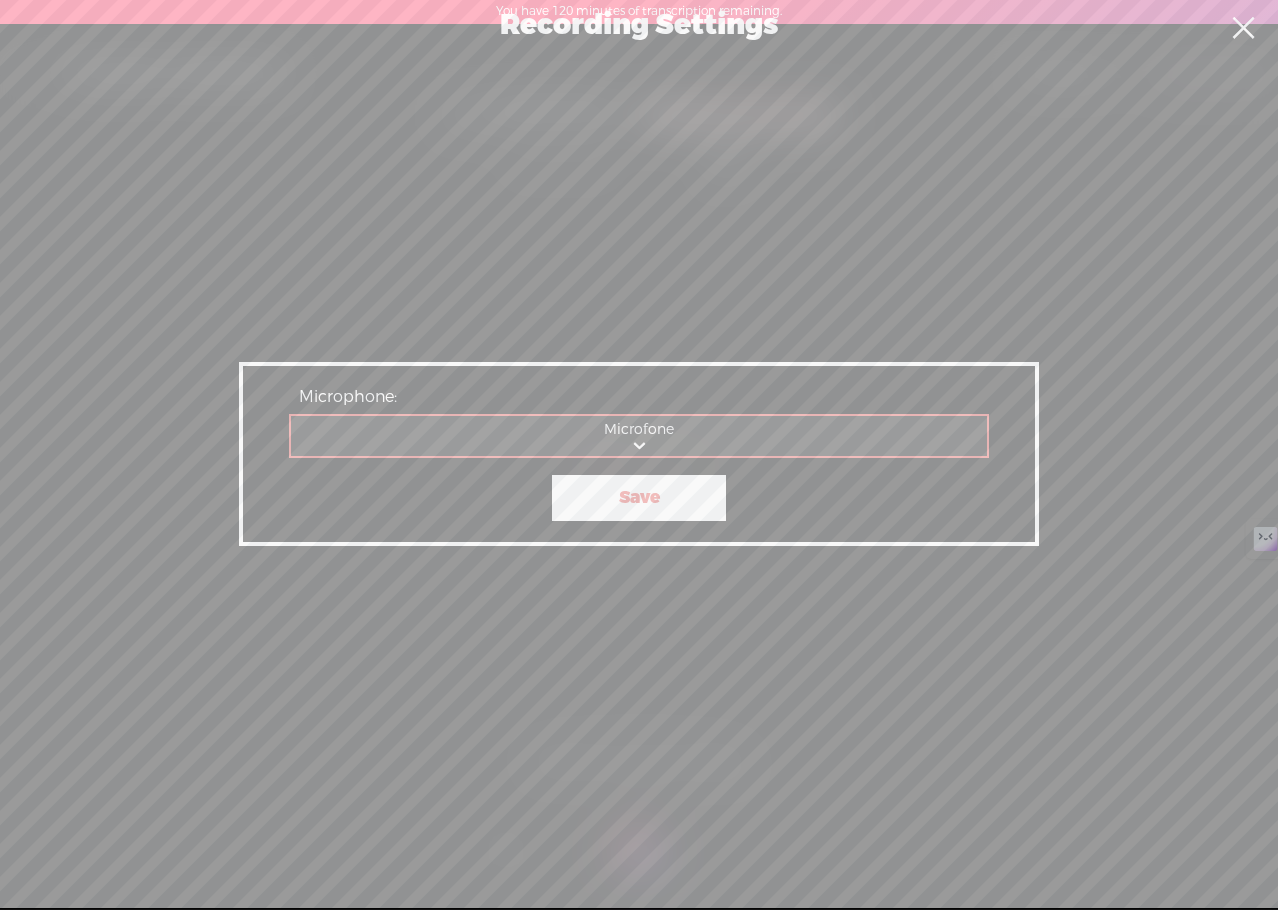 click on "Microfone Microfone Comunicações - Microfone Microfone" at bounding box center [640, 436] 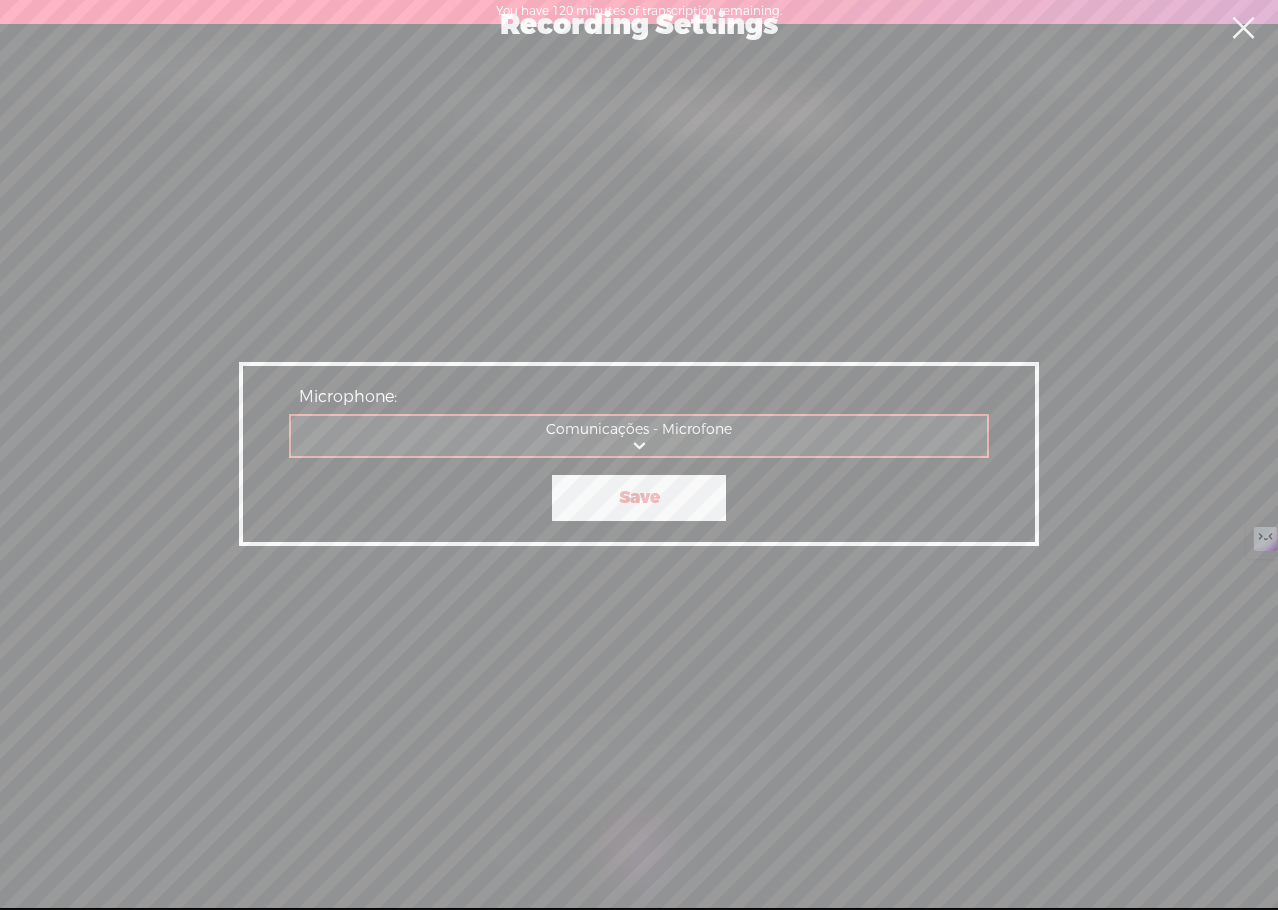 click on "Recording Settings
Microphone:
Comunicações - Microfone
Microfone Microfone Comunicações - Microfone Microfone
Save" at bounding box center [639, 454] 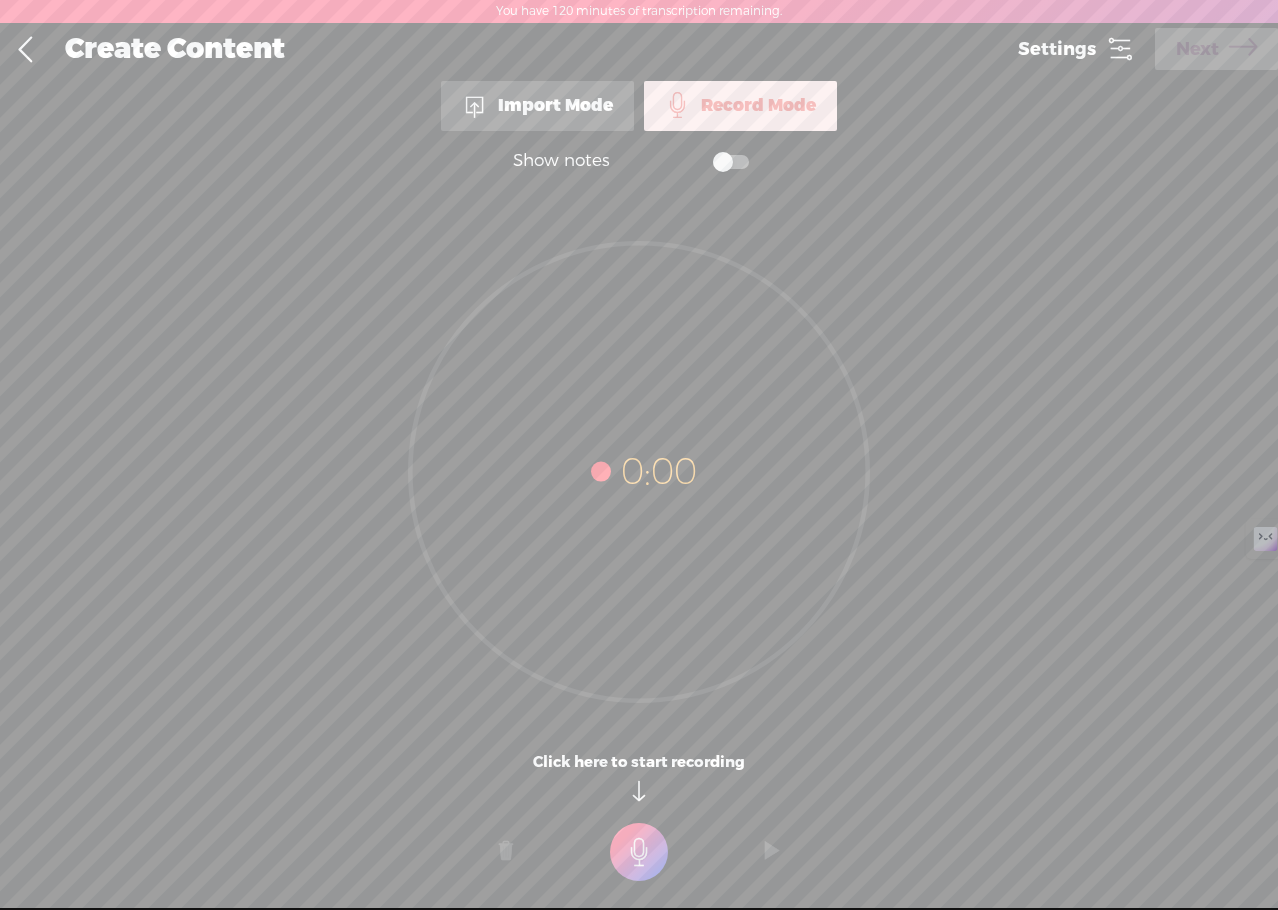 click at bounding box center [25, 50] 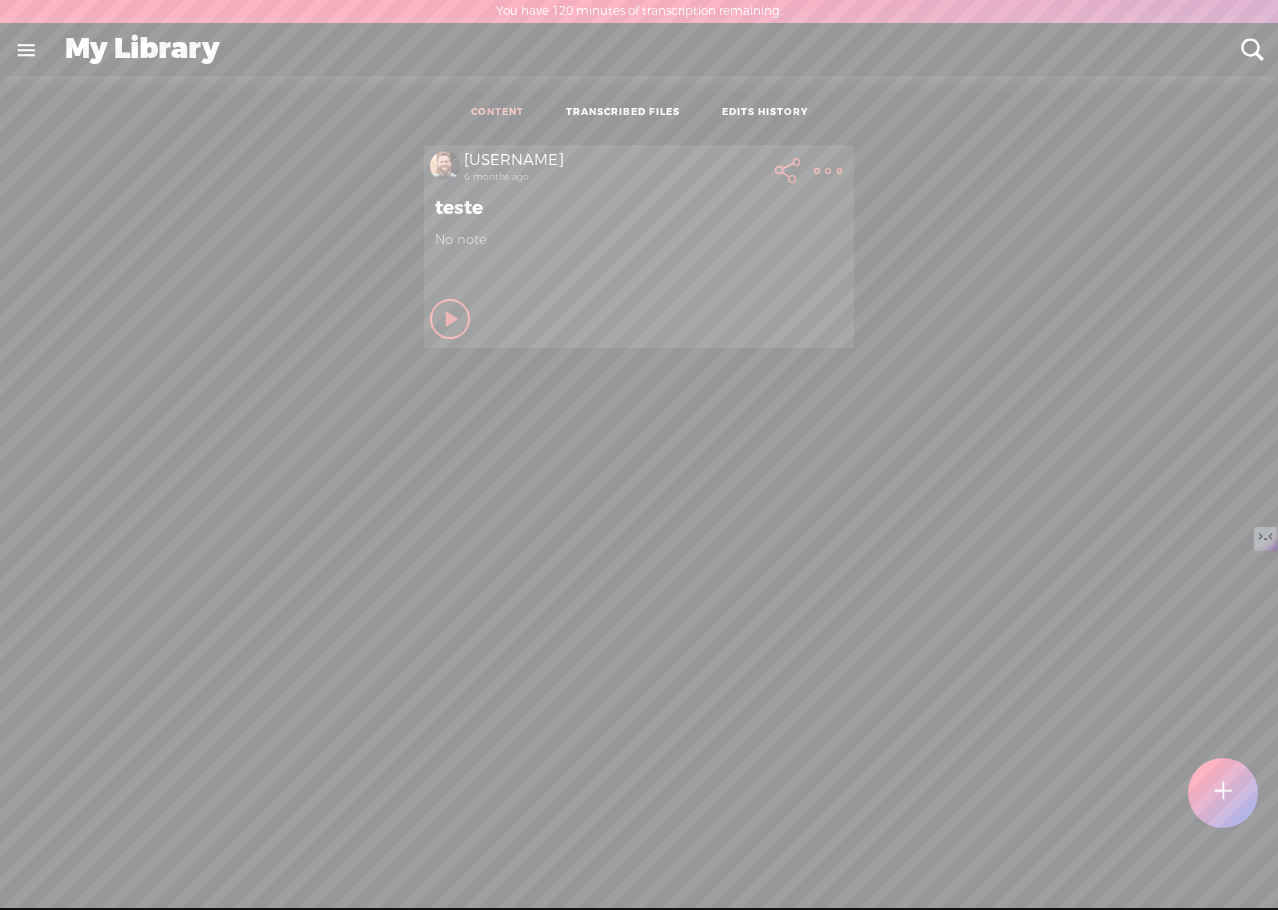 click at bounding box center (26, 50) 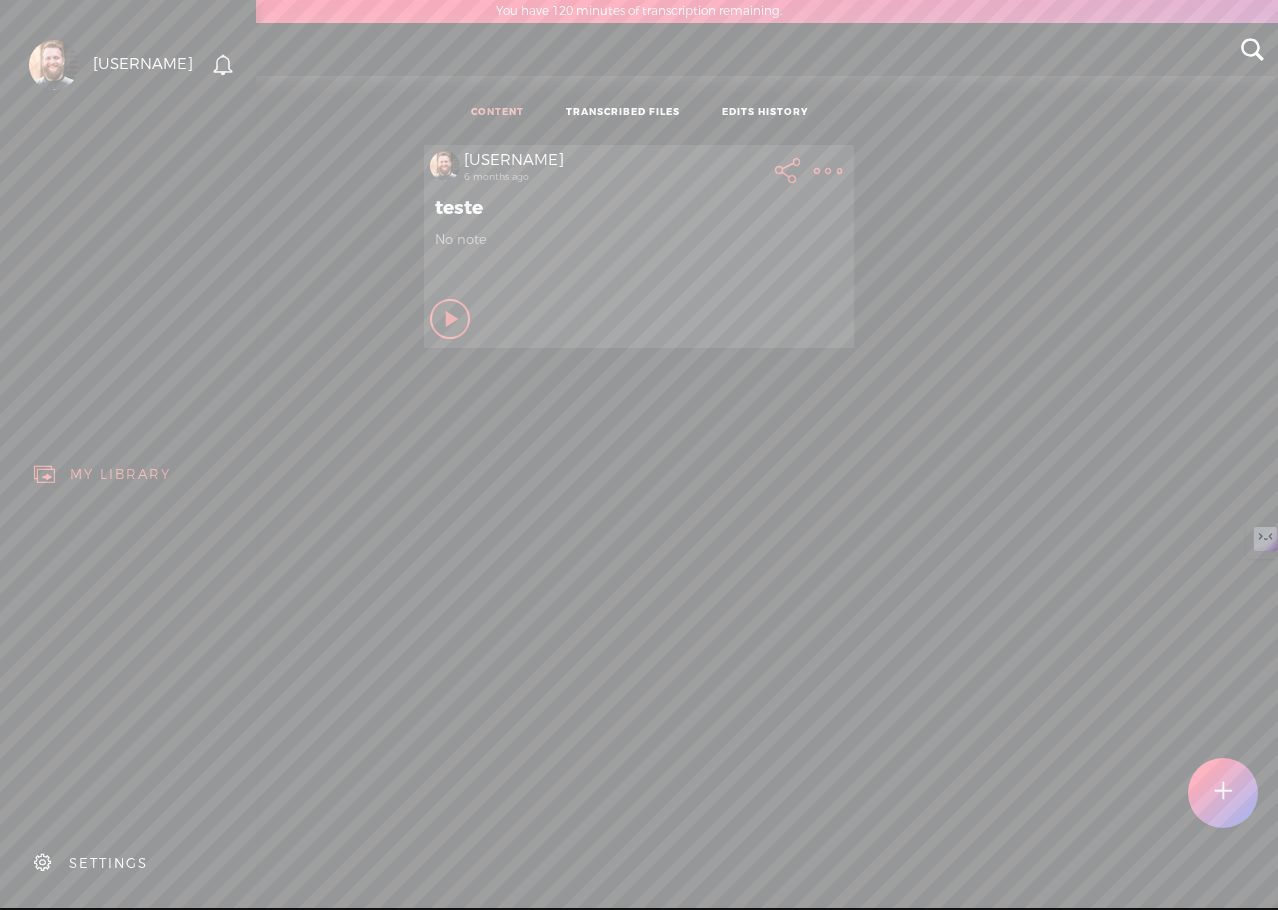 click on "SETTINGS" at bounding box center [108, 863] 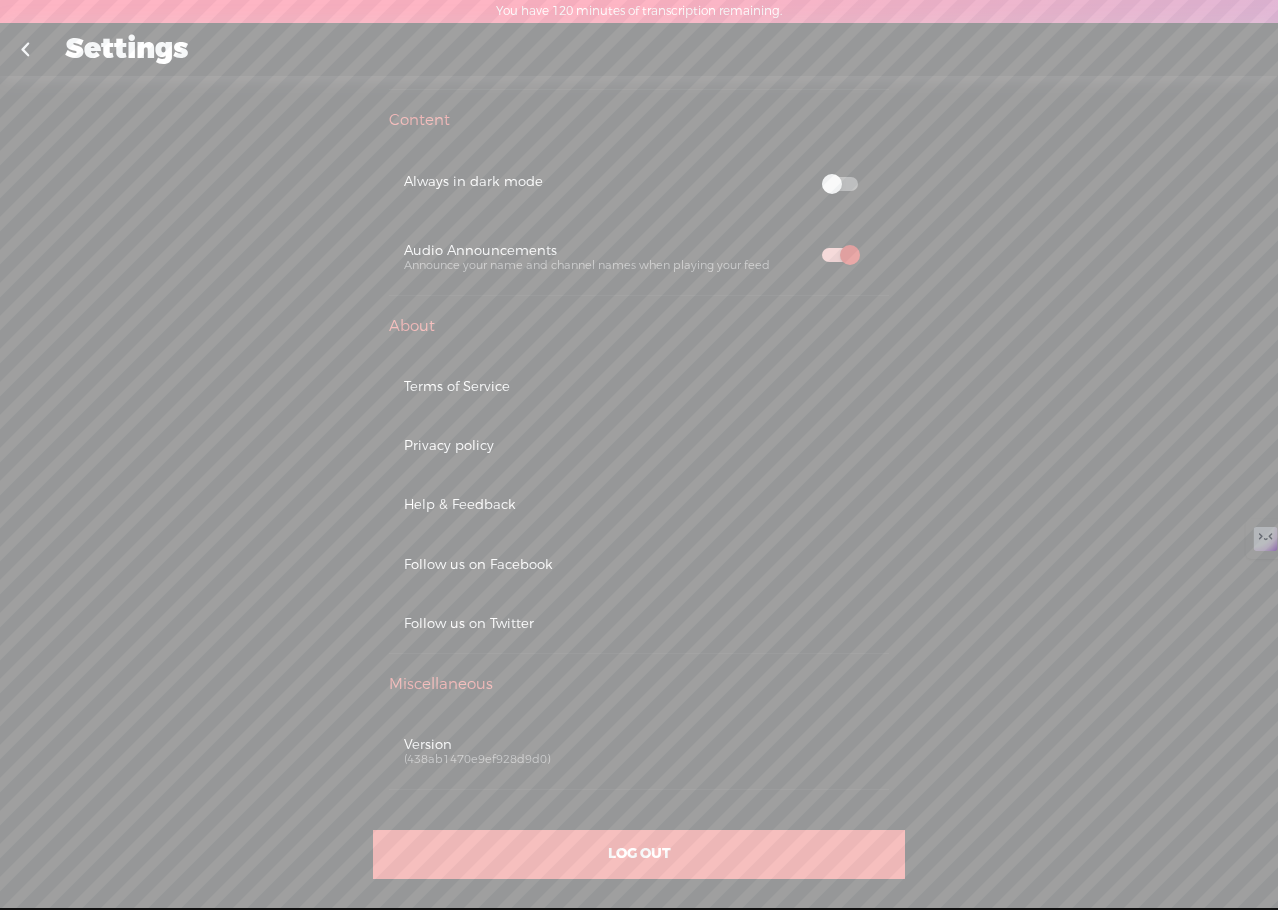 scroll, scrollTop: 943, scrollLeft: 0, axis: vertical 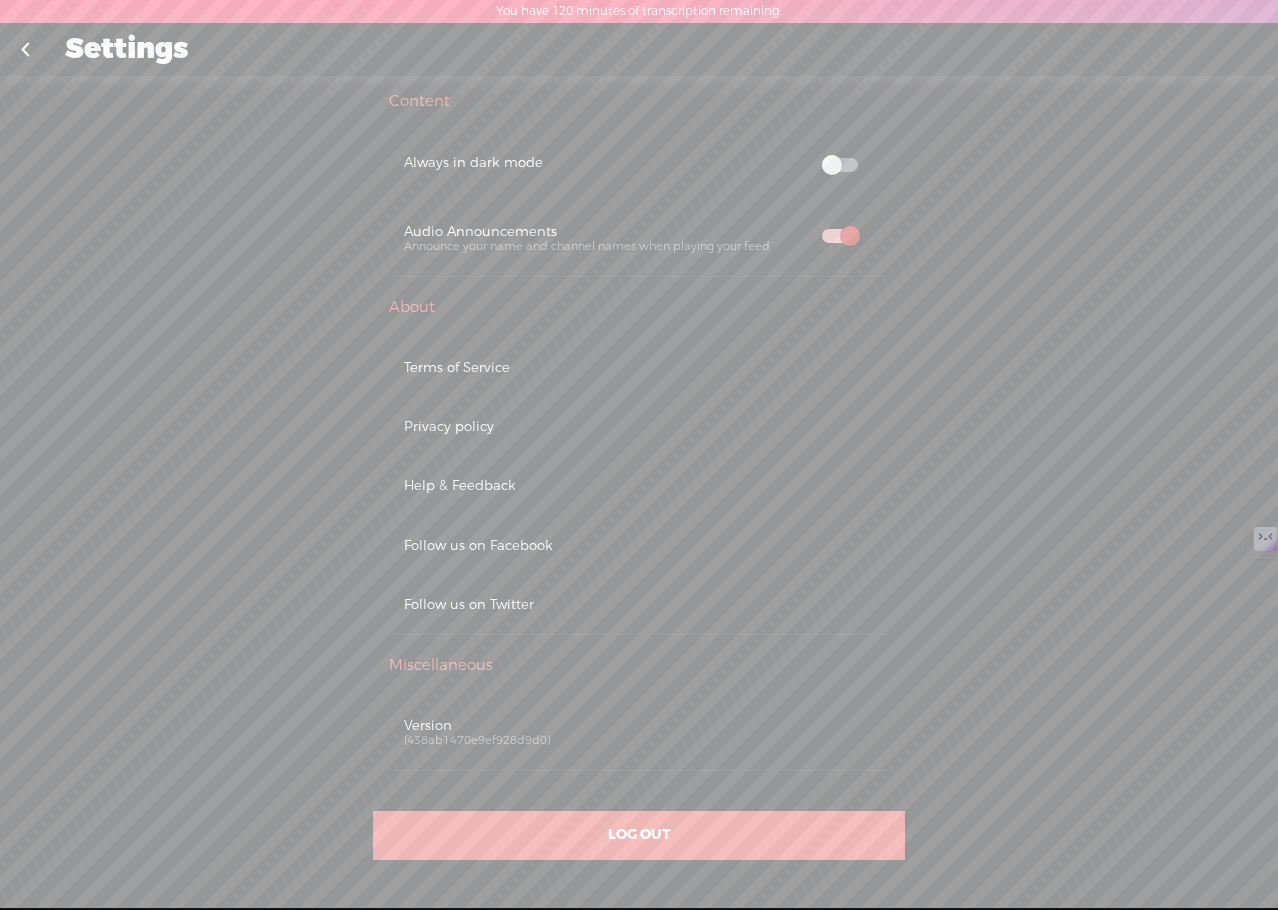 click on "LOG OUT" at bounding box center (639, 835) 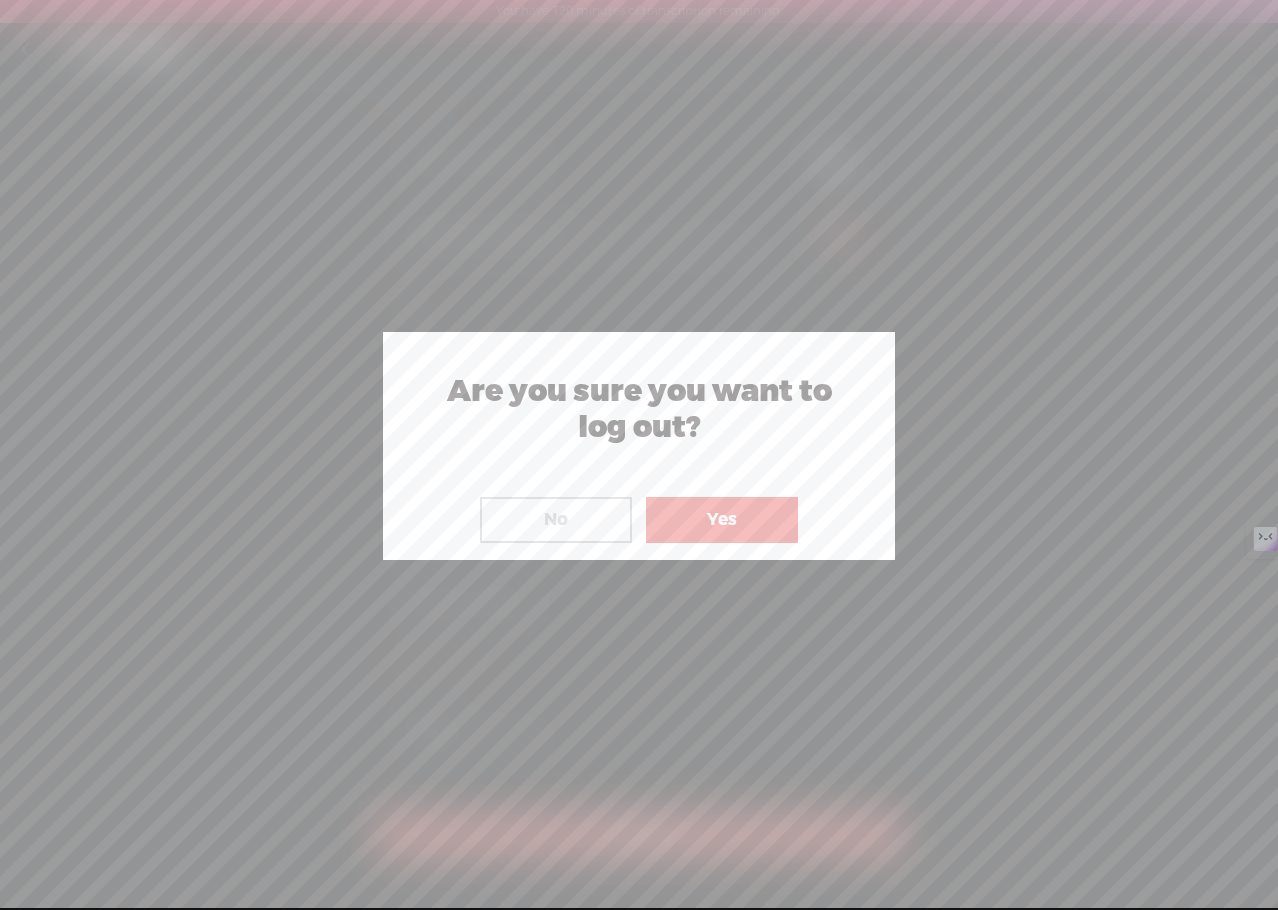 click on "Yes" at bounding box center [722, 520] 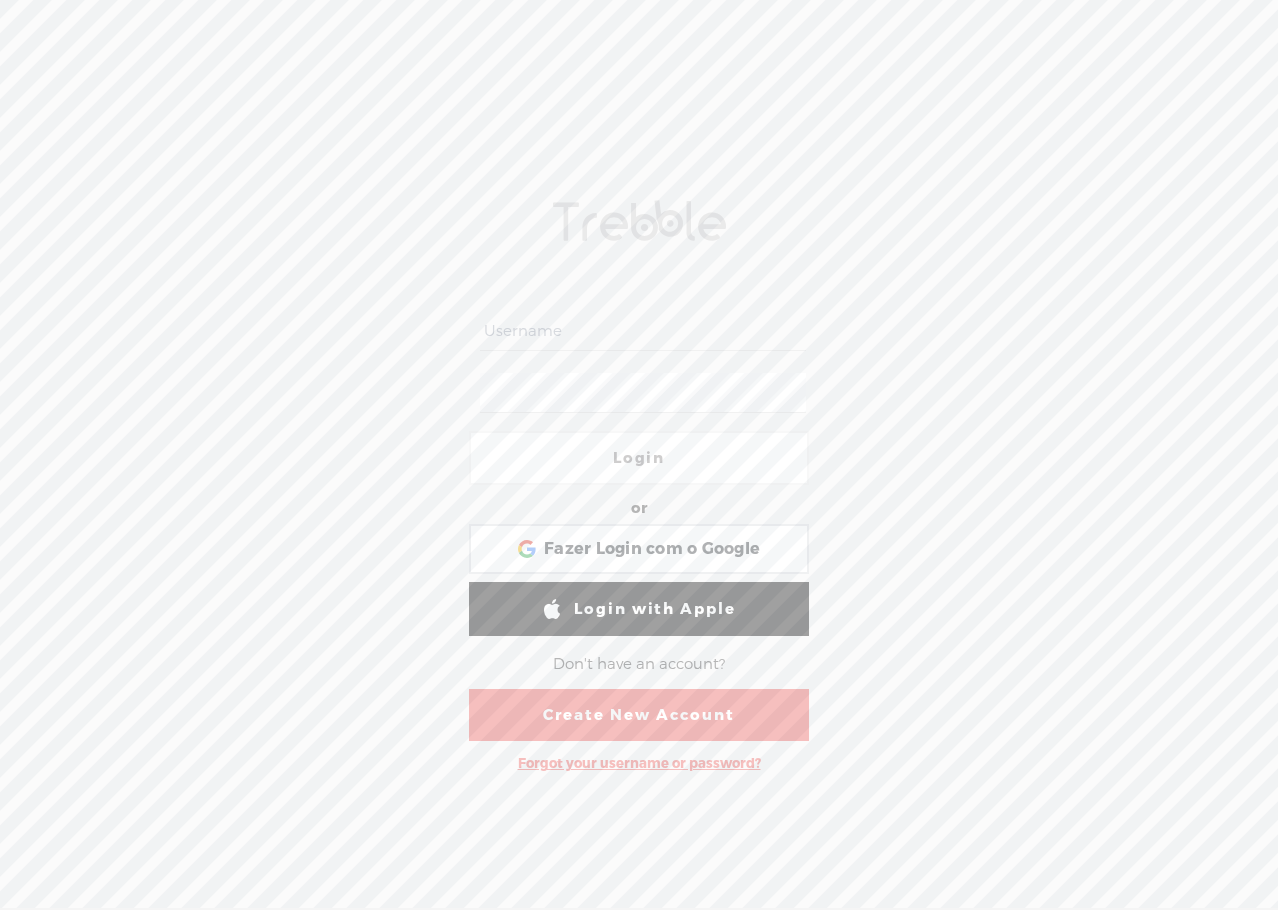scroll, scrollTop: 0, scrollLeft: 0, axis: both 